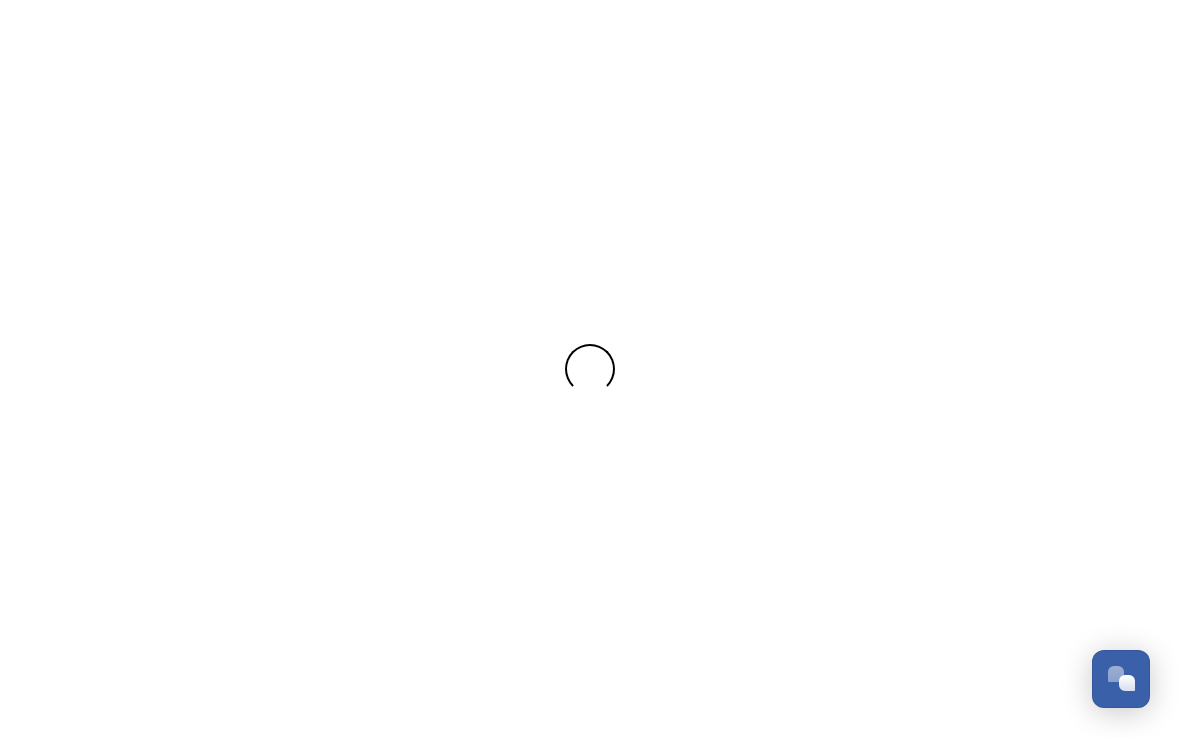 scroll, scrollTop: 0, scrollLeft: 0, axis: both 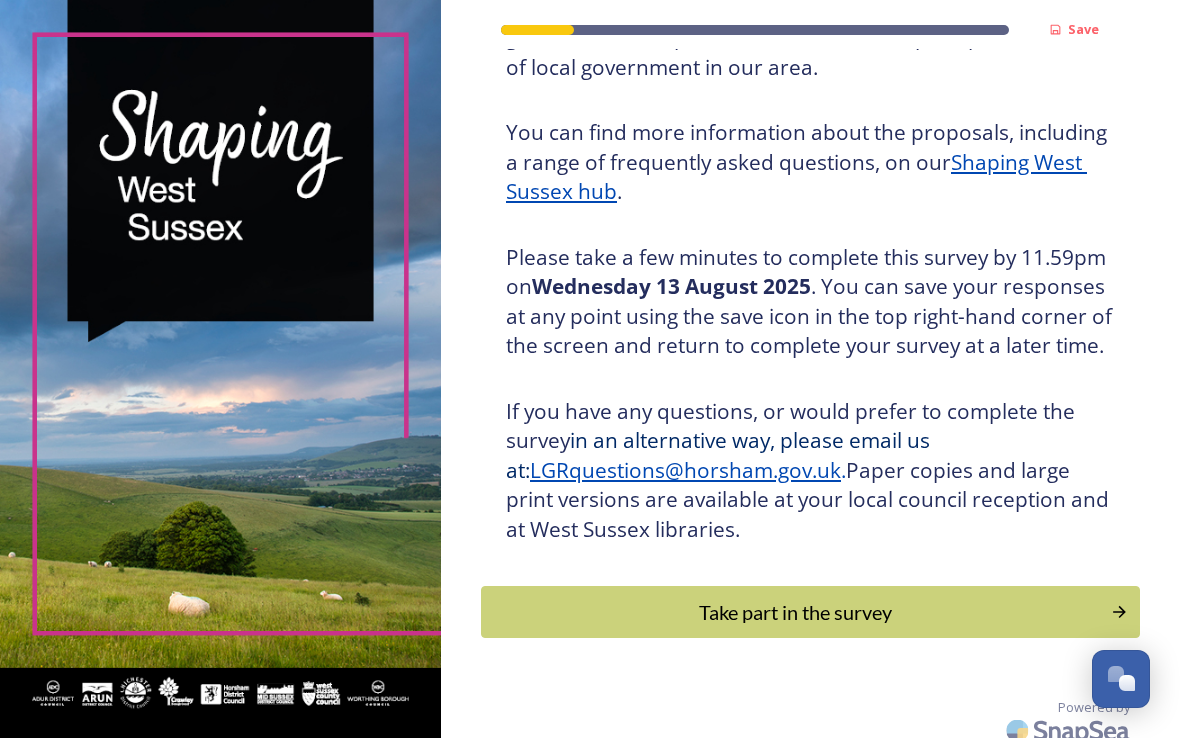 click on "Take part in the survey" at bounding box center (810, 612) 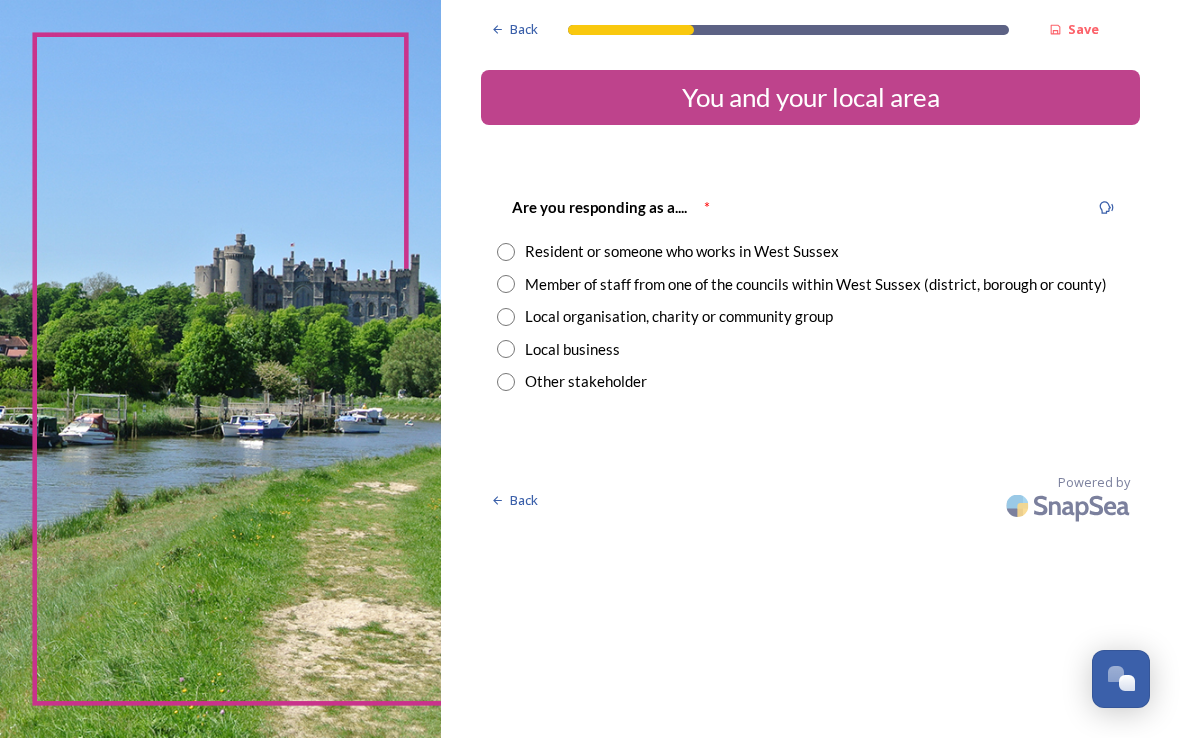 click at bounding box center [506, 252] 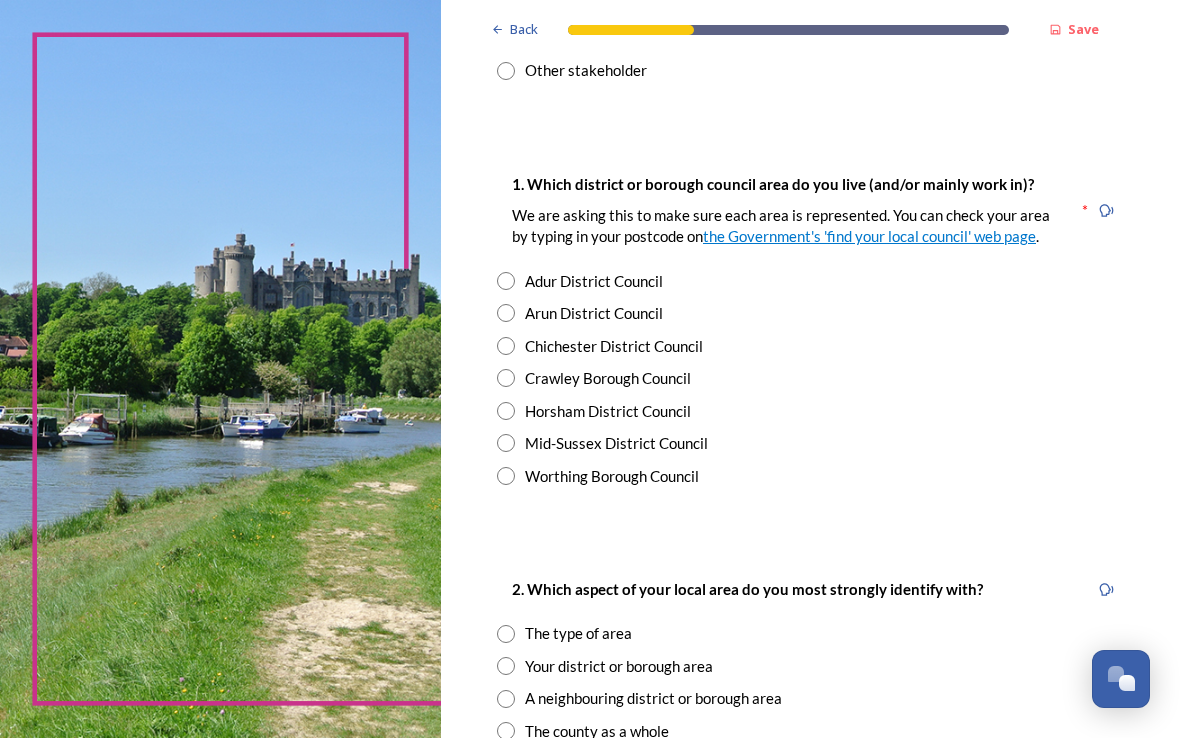 scroll, scrollTop: 314, scrollLeft: 0, axis: vertical 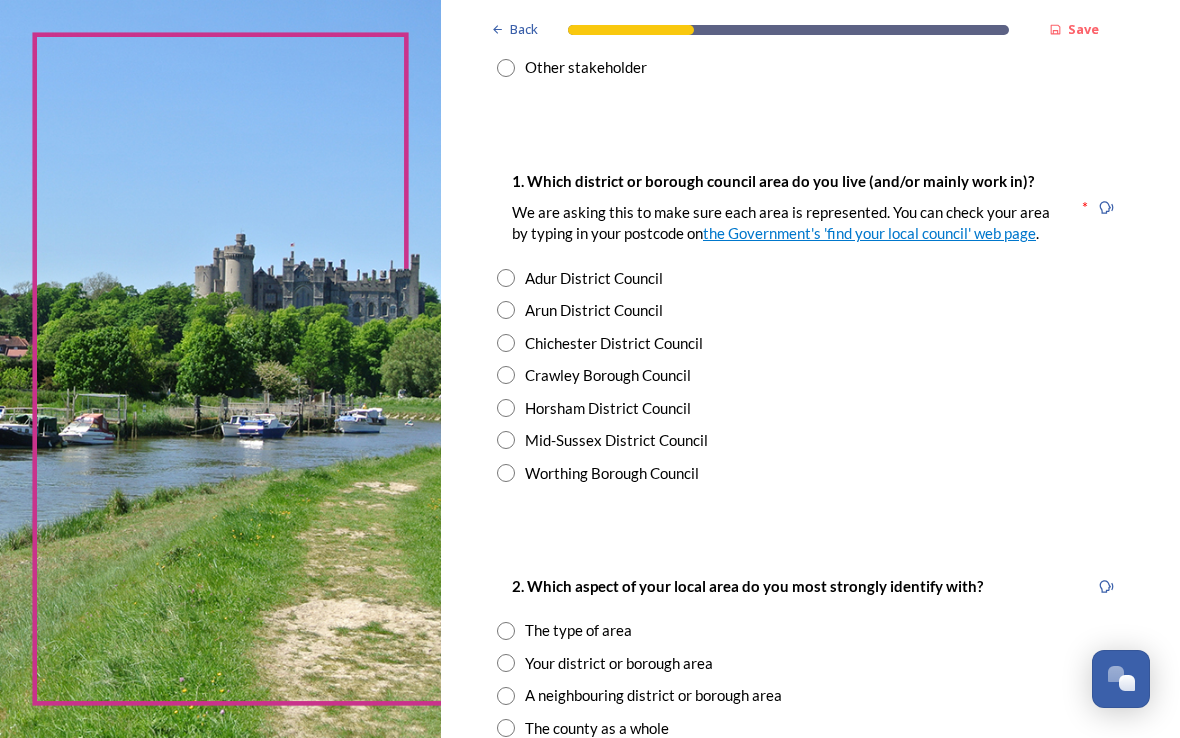 click at bounding box center (506, 343) 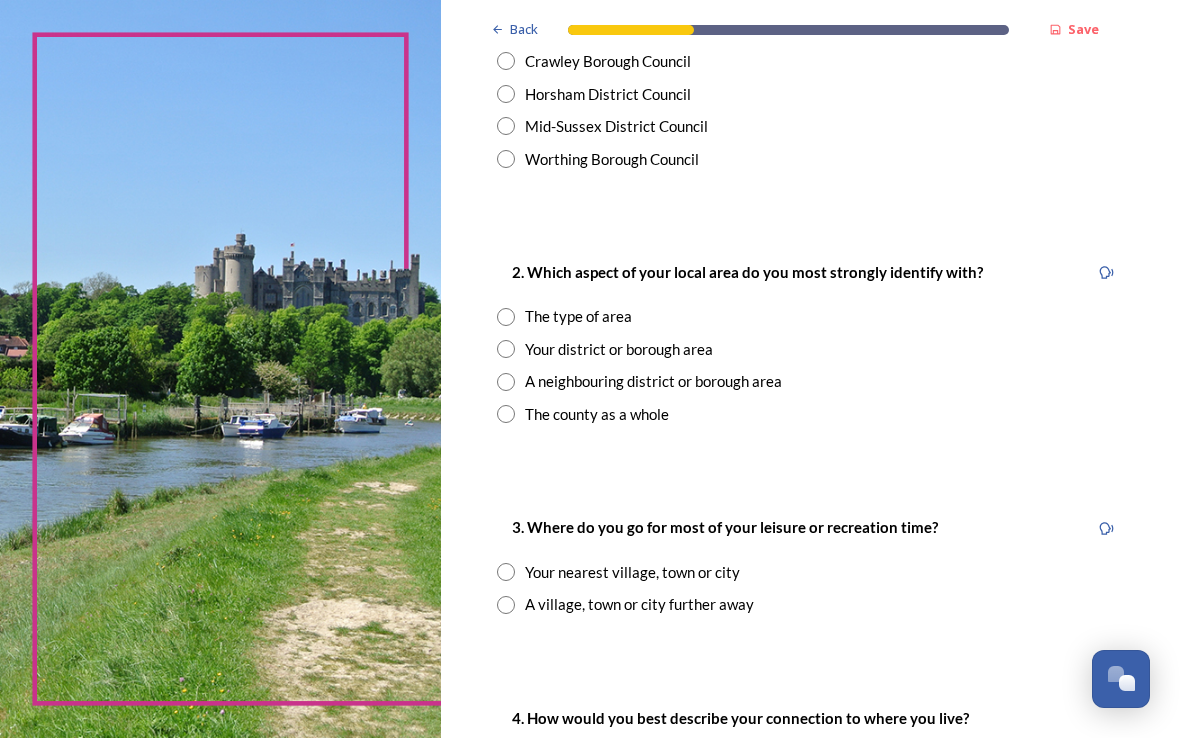 scroll, scrollTop: 646, scrollLeft: 0, axis: vertical 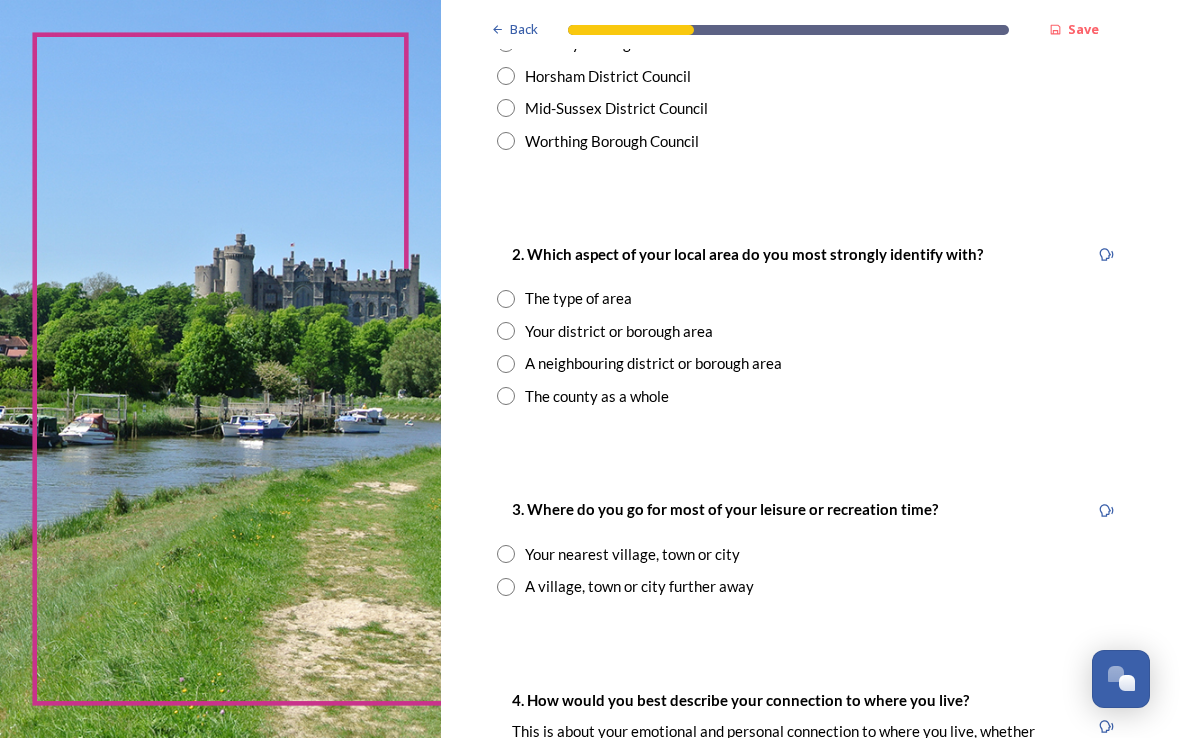 click at bounding box center (506, 299) 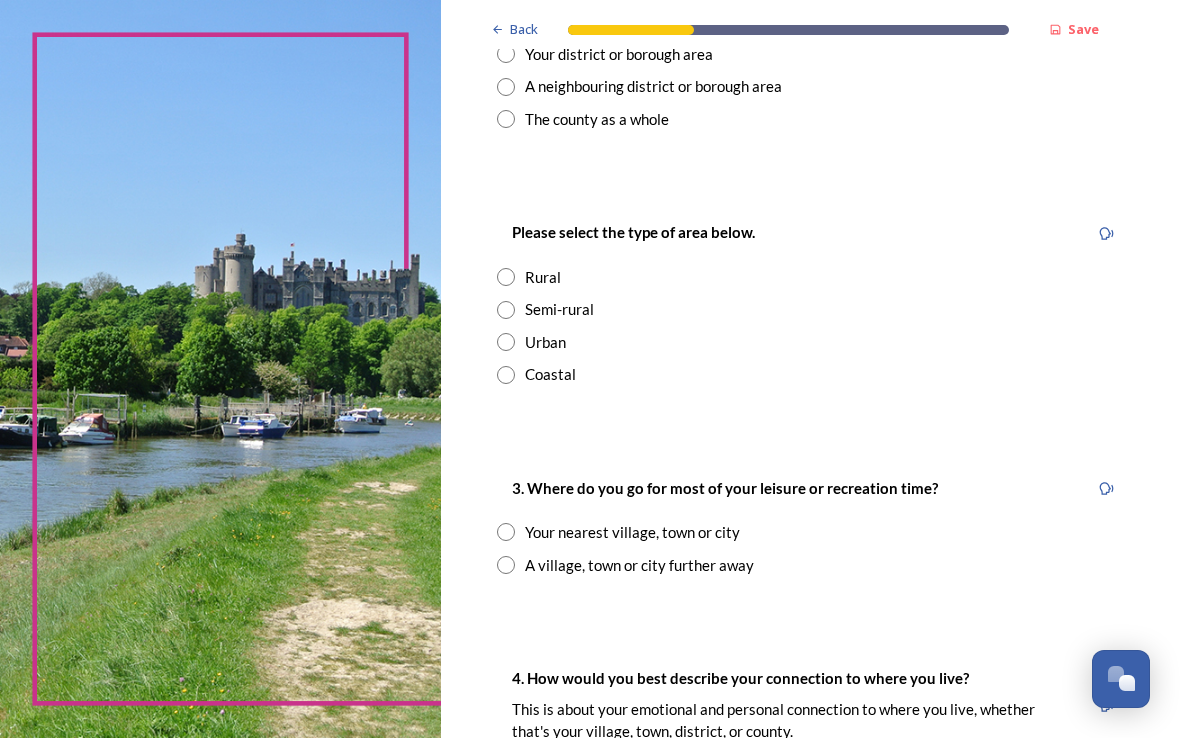 scroll, scrollTop: 927, scrollLeft: 0, axis: vertical 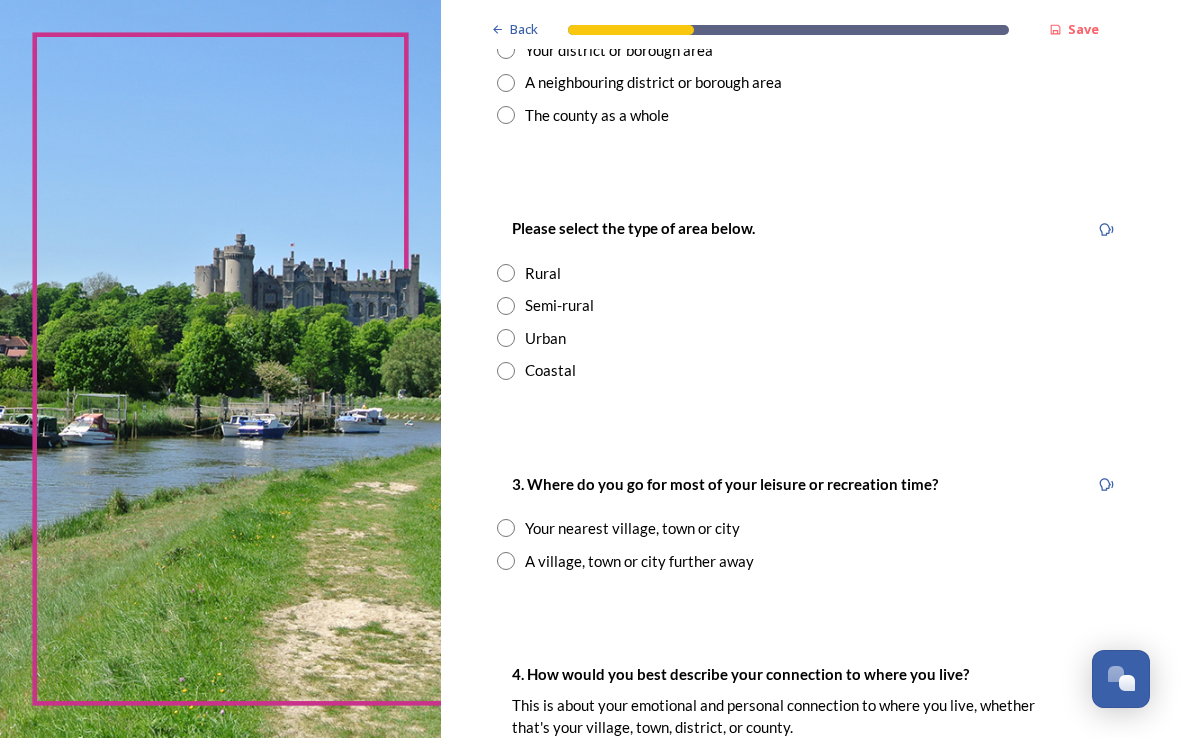 click at bounding box center [506, 306] 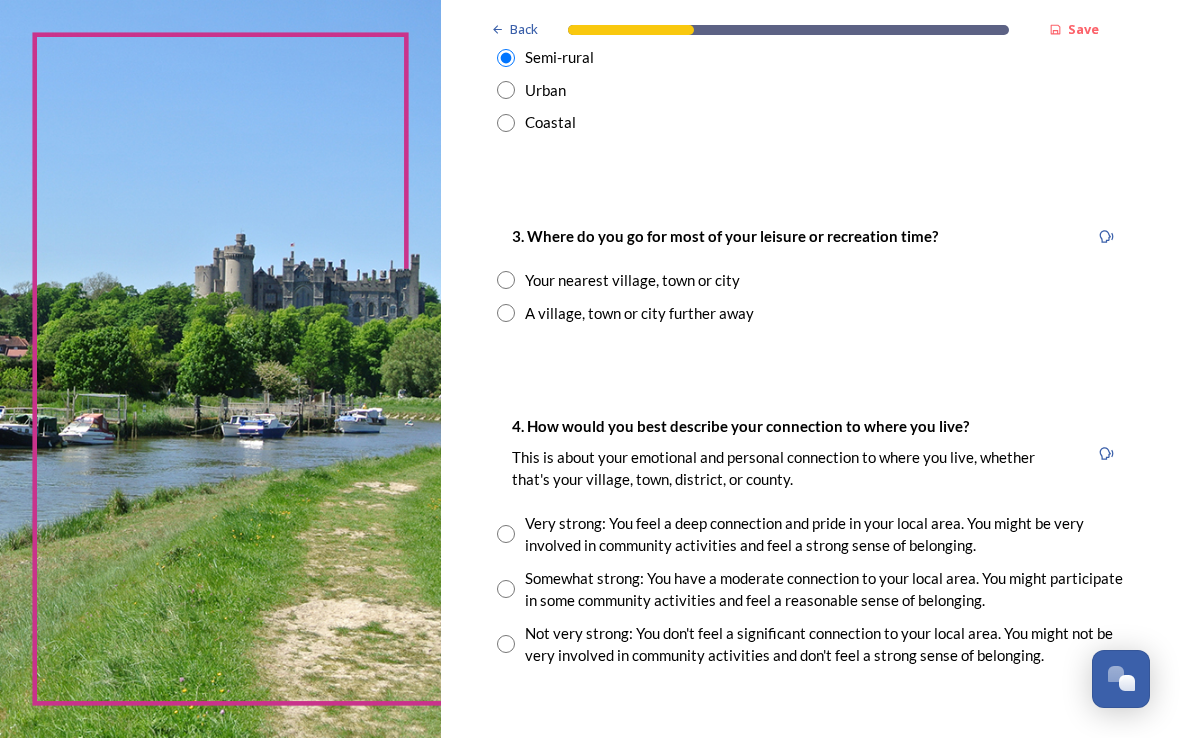 scroll, scrollTop: 1184, scrollLeft: 0, axis: vertical 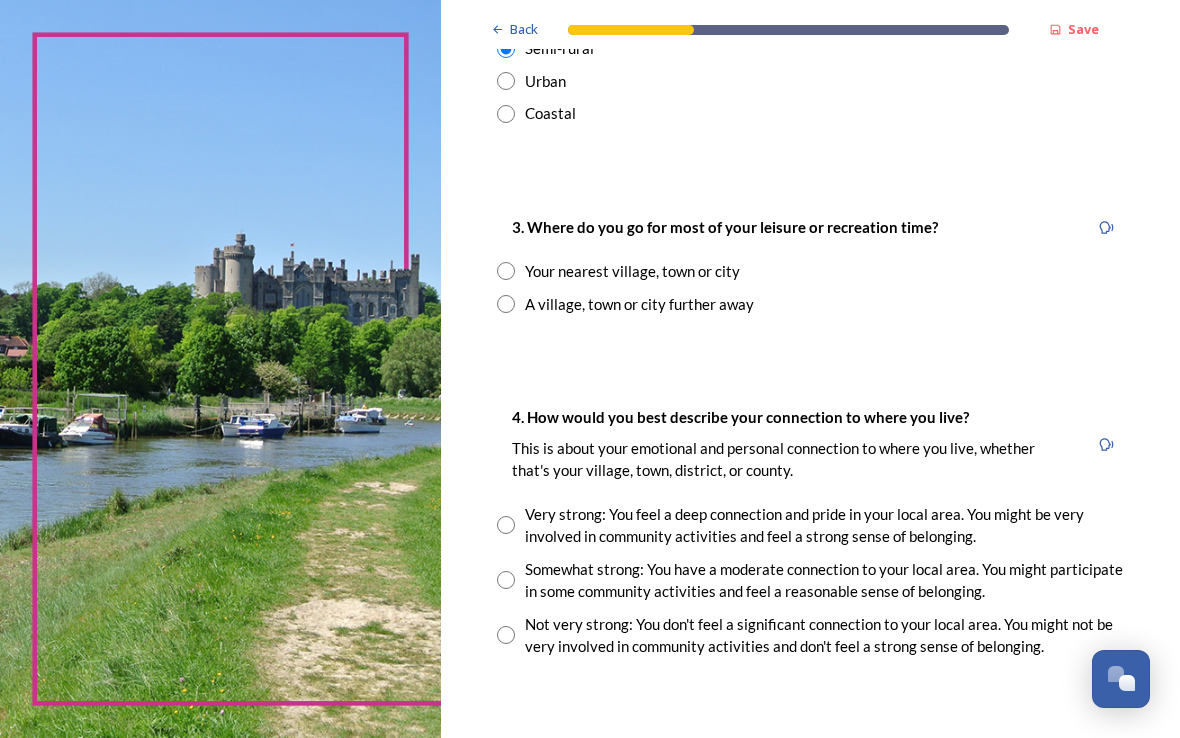 click at bounding box center (506, 271) 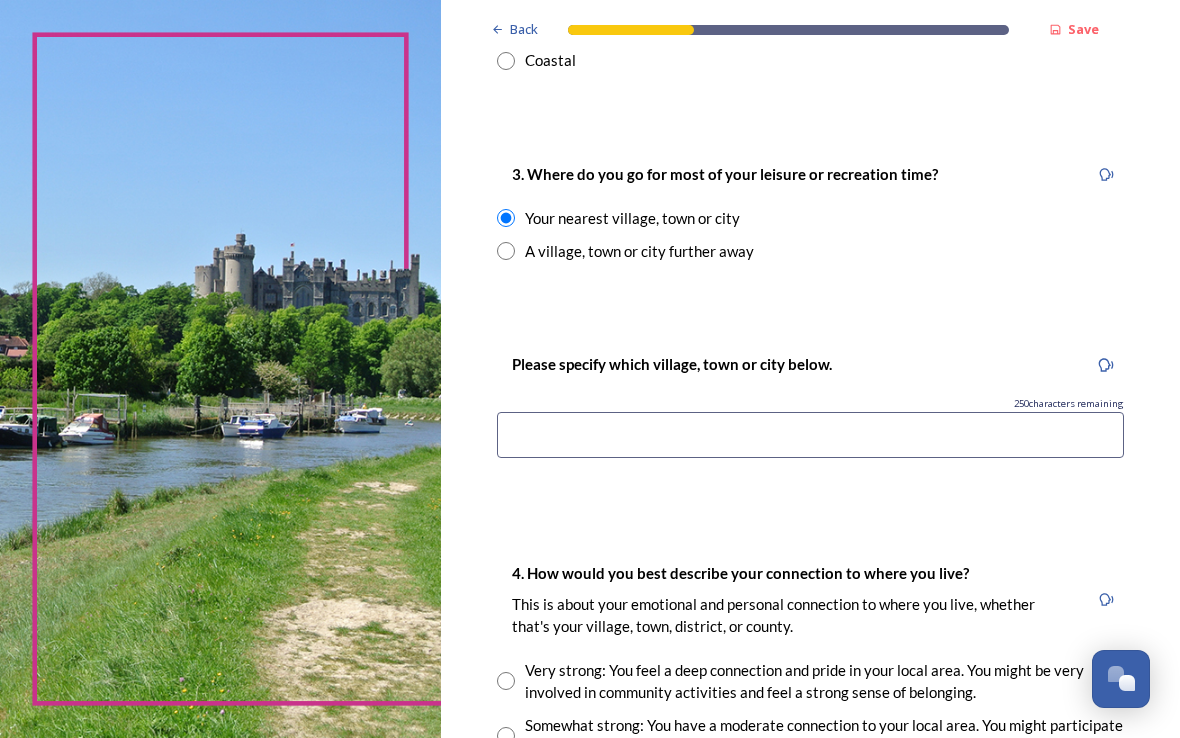 scroll, scrollTop: 1240, scrollLeft: 0, axis: vertical 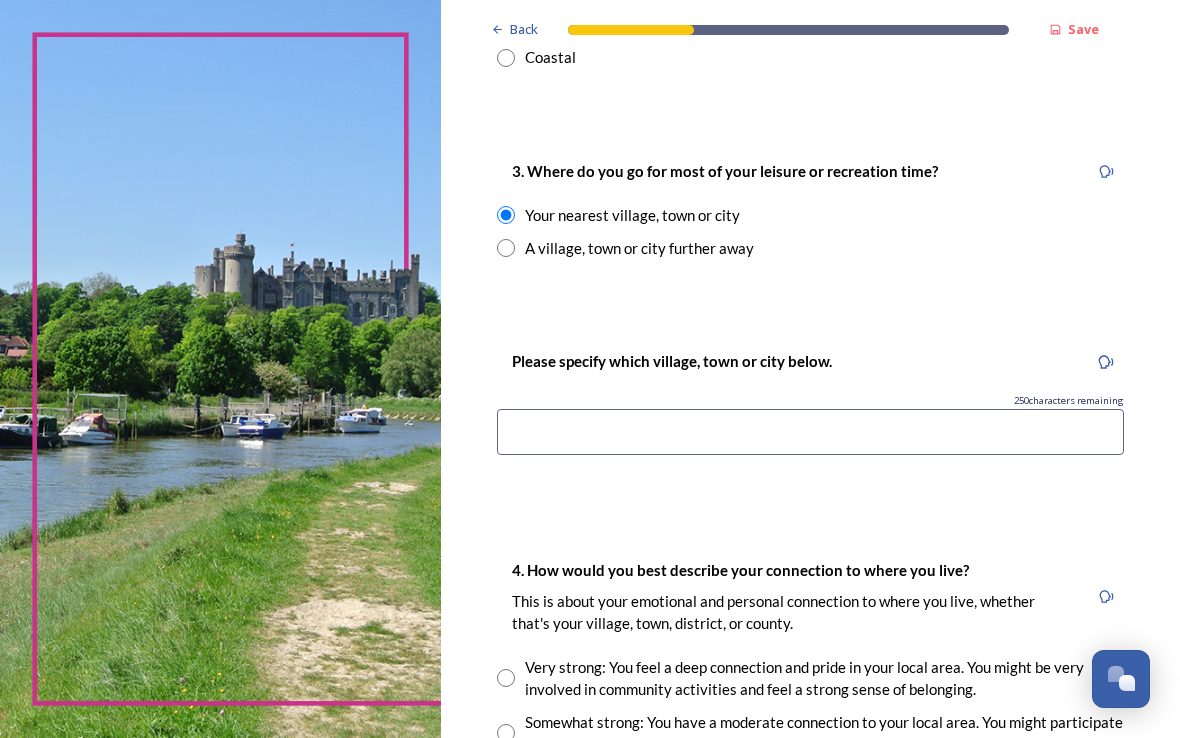 click at bounding box center [810, 432] 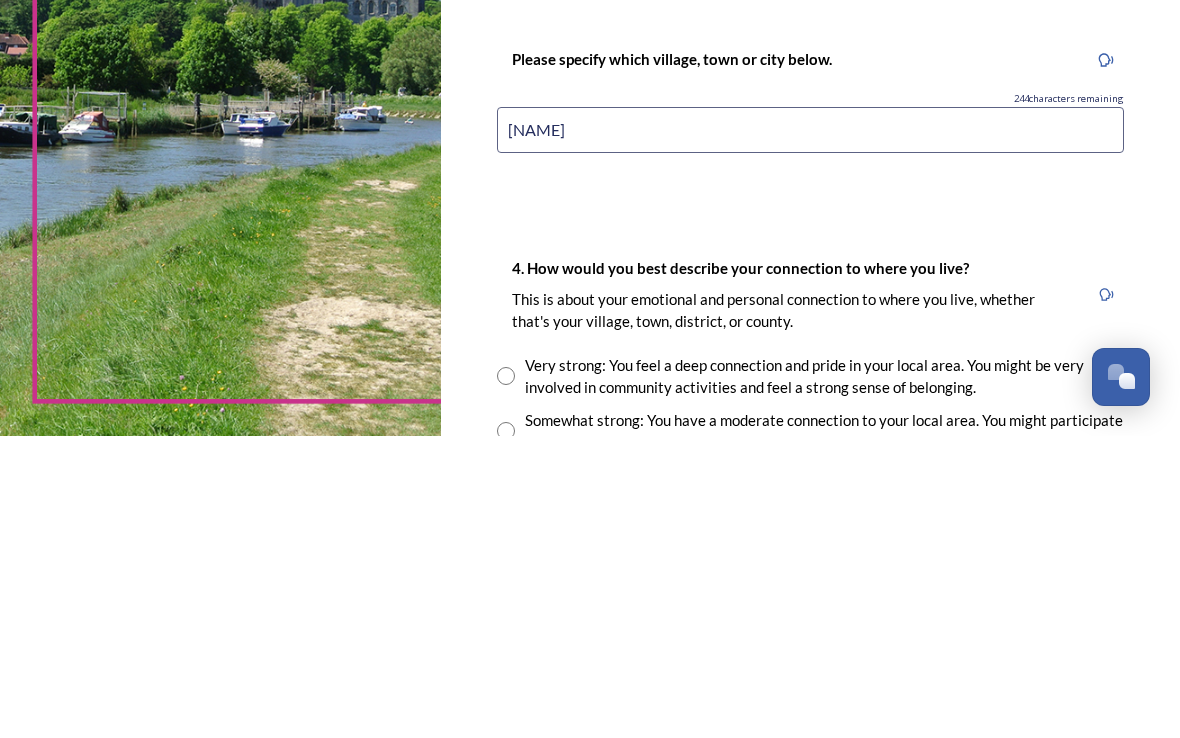 scroll, scrollTop: 33, scrollLeft: 0, axis: vertical 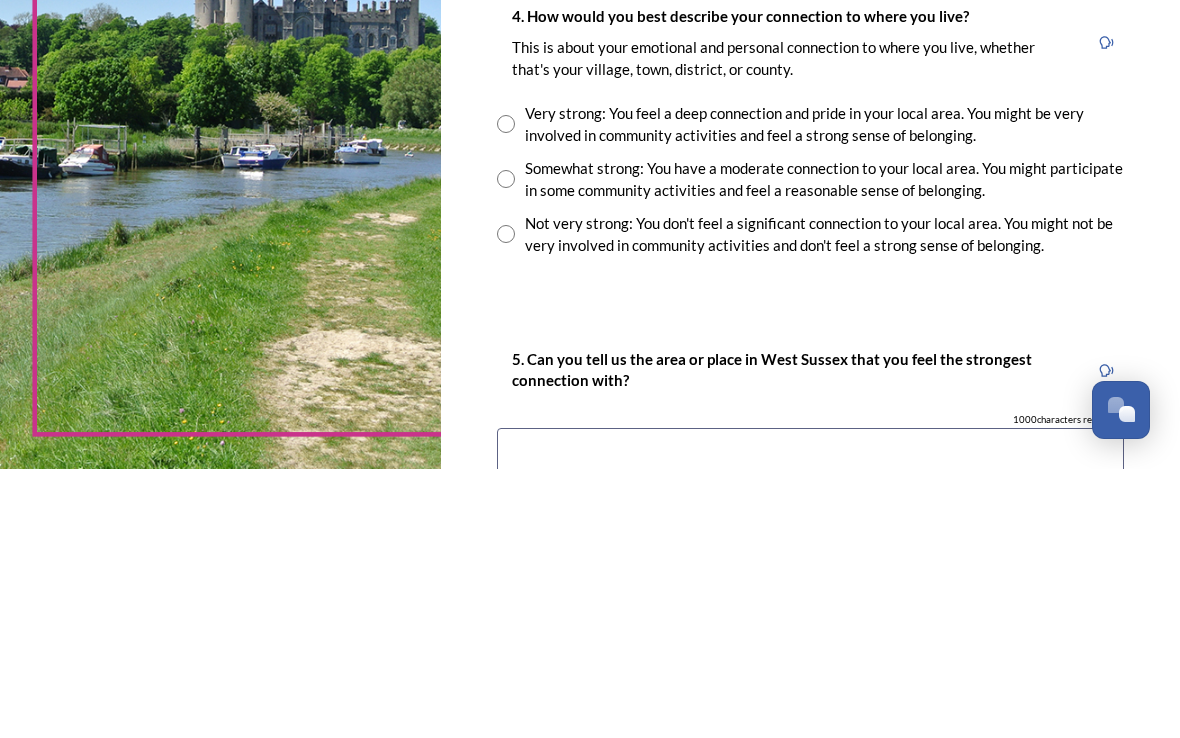type on "[NAME]" 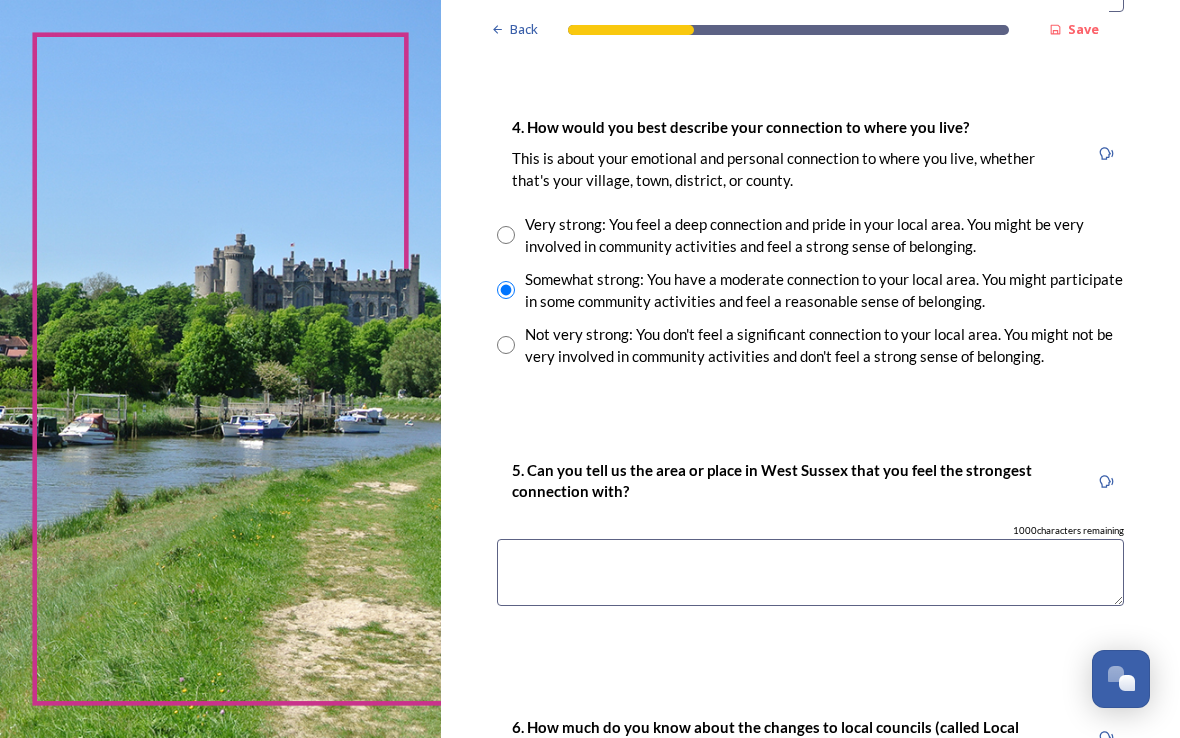 scroll, scrollTop: 1683, scrollLeft: 0, axis: vertical 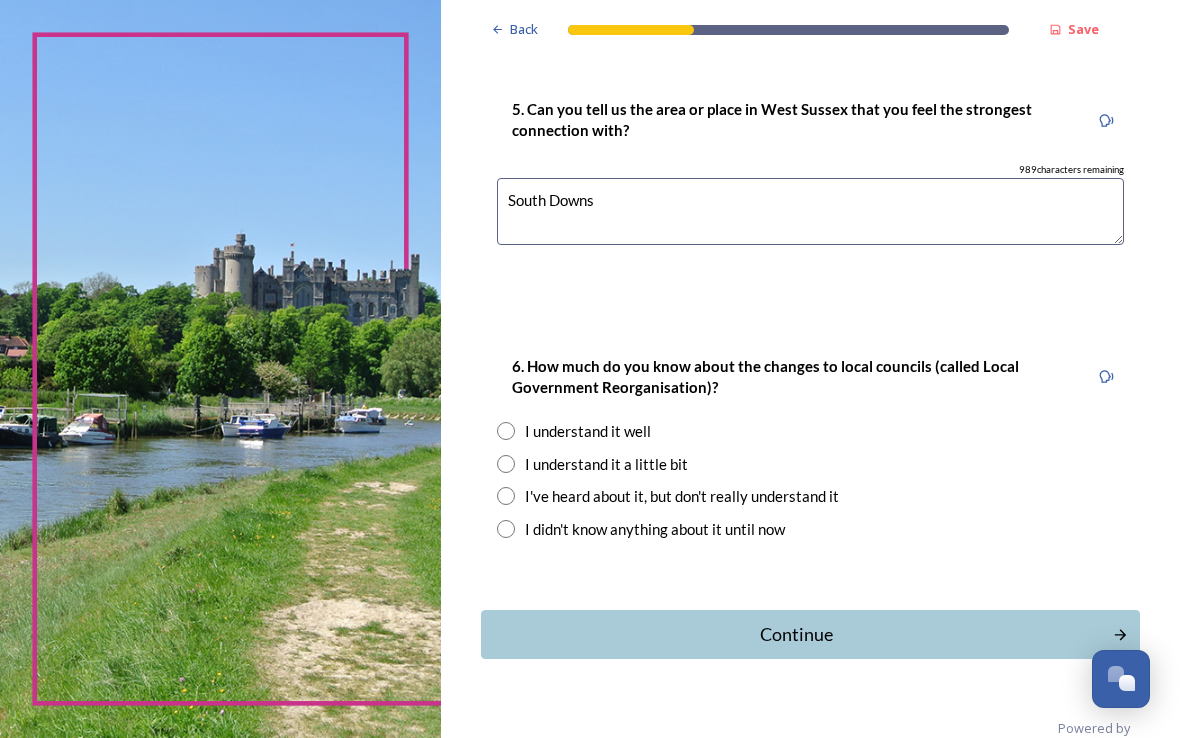 type on "South Downs" 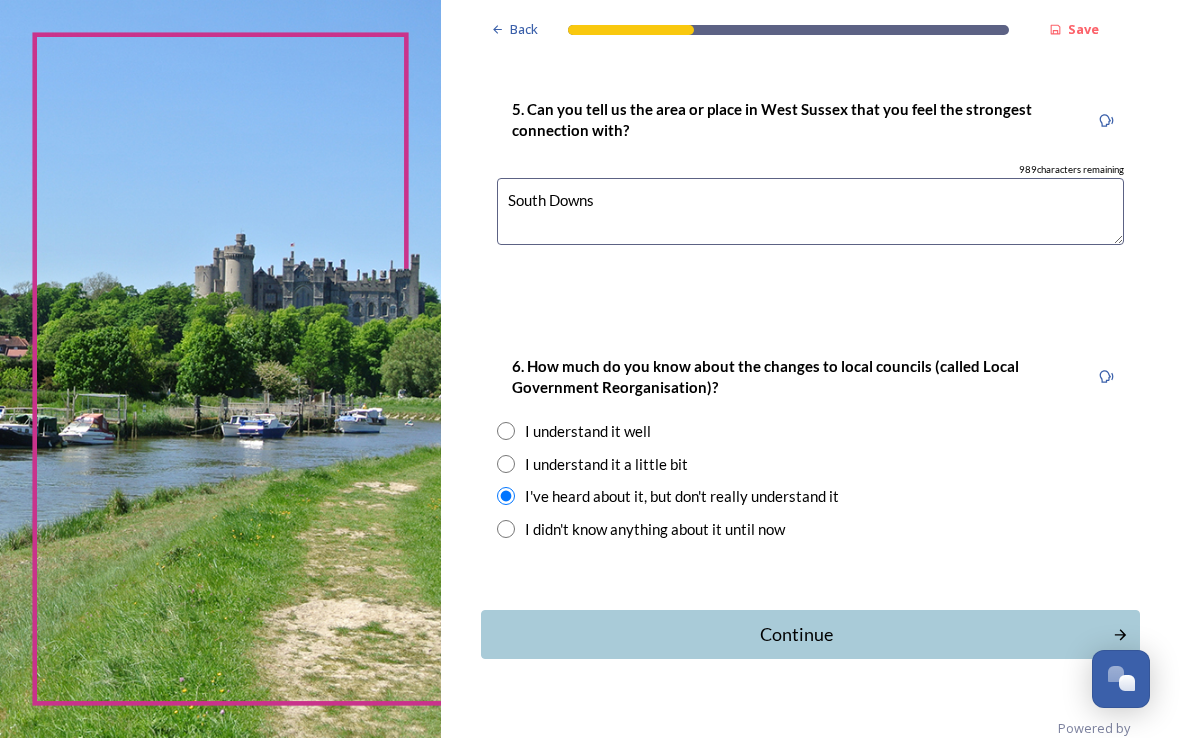 click on "Continue" at bounding box center (797, 634) 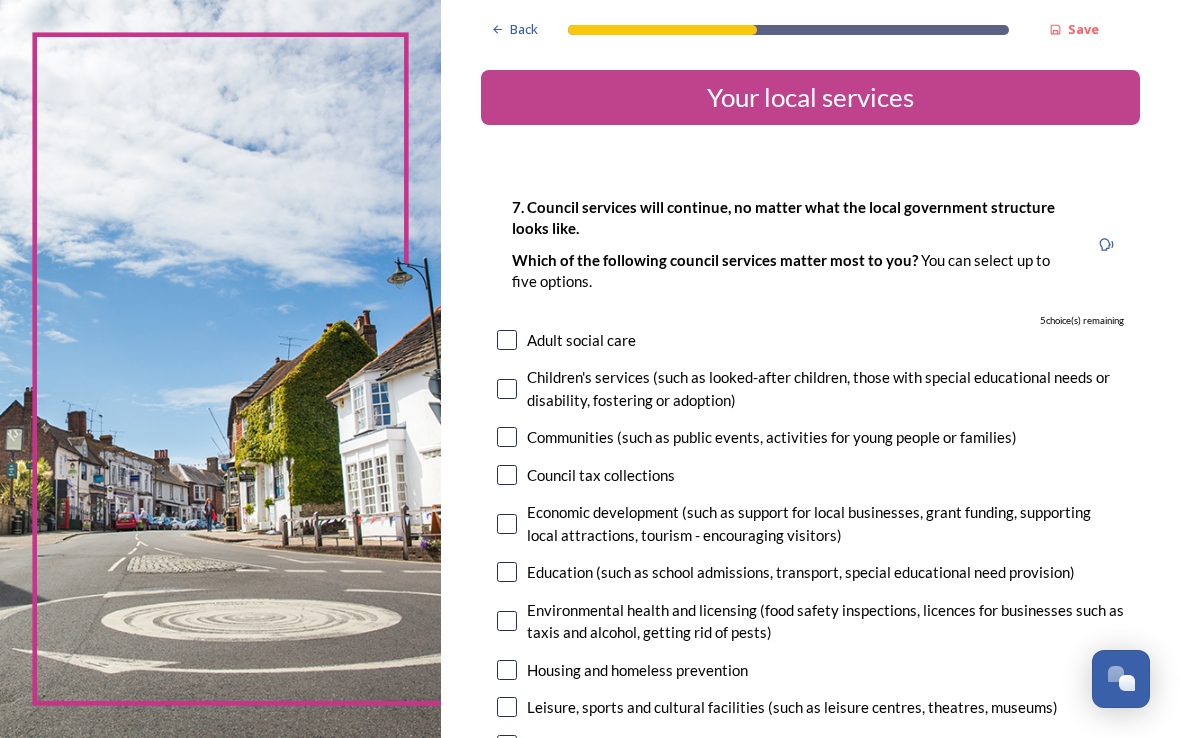 scroll, scrollTop: 0, scrollLeft: 0, axis: both 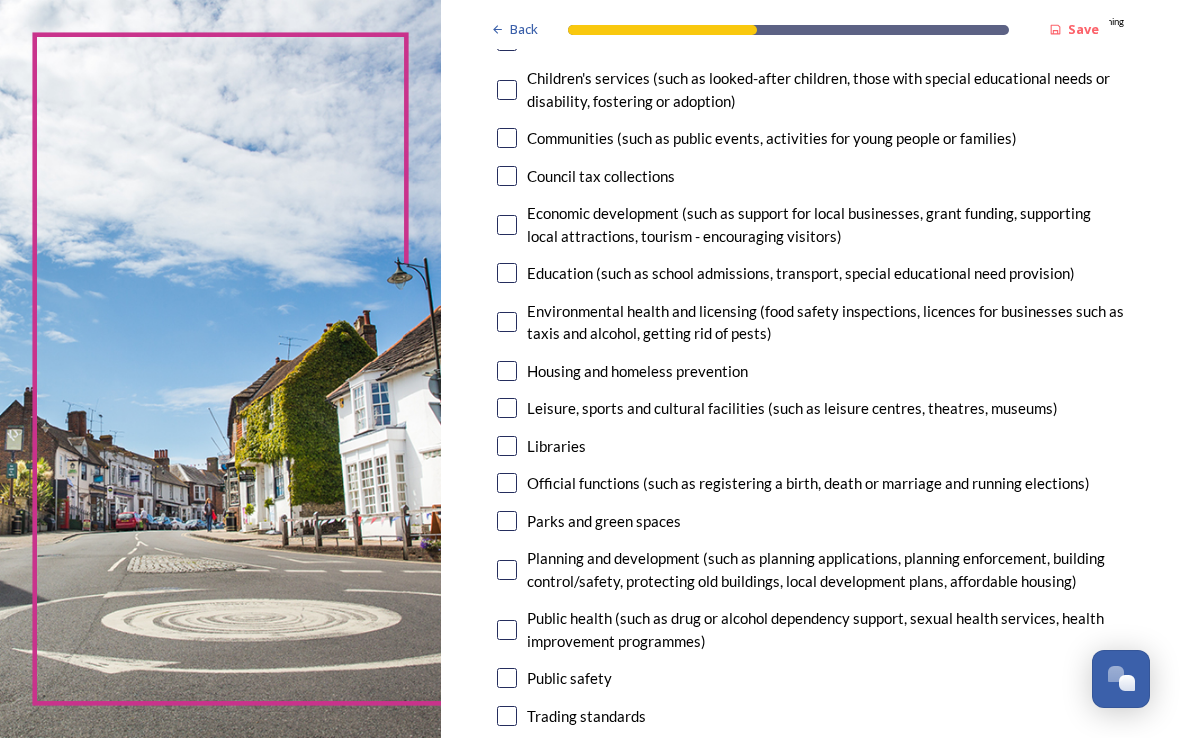 click at bounding box center [507, 176] 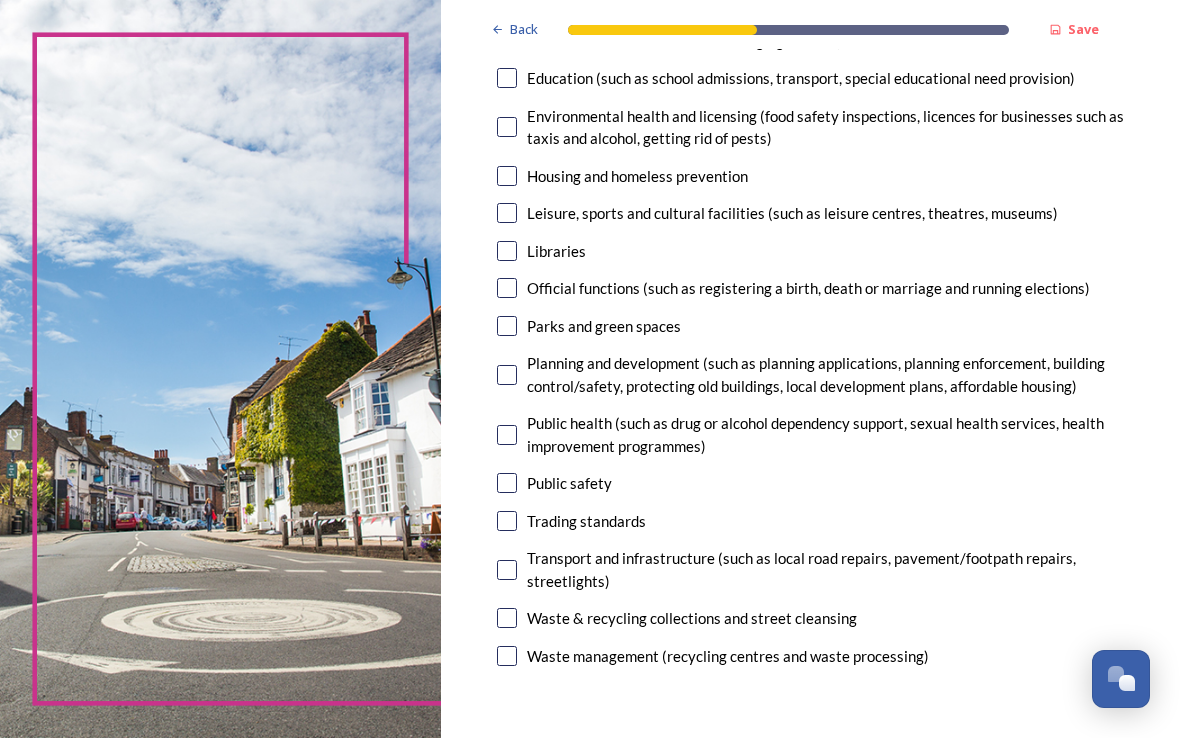 scroll, scrollTop: 512, scrollLeft: 0, axis: vertical 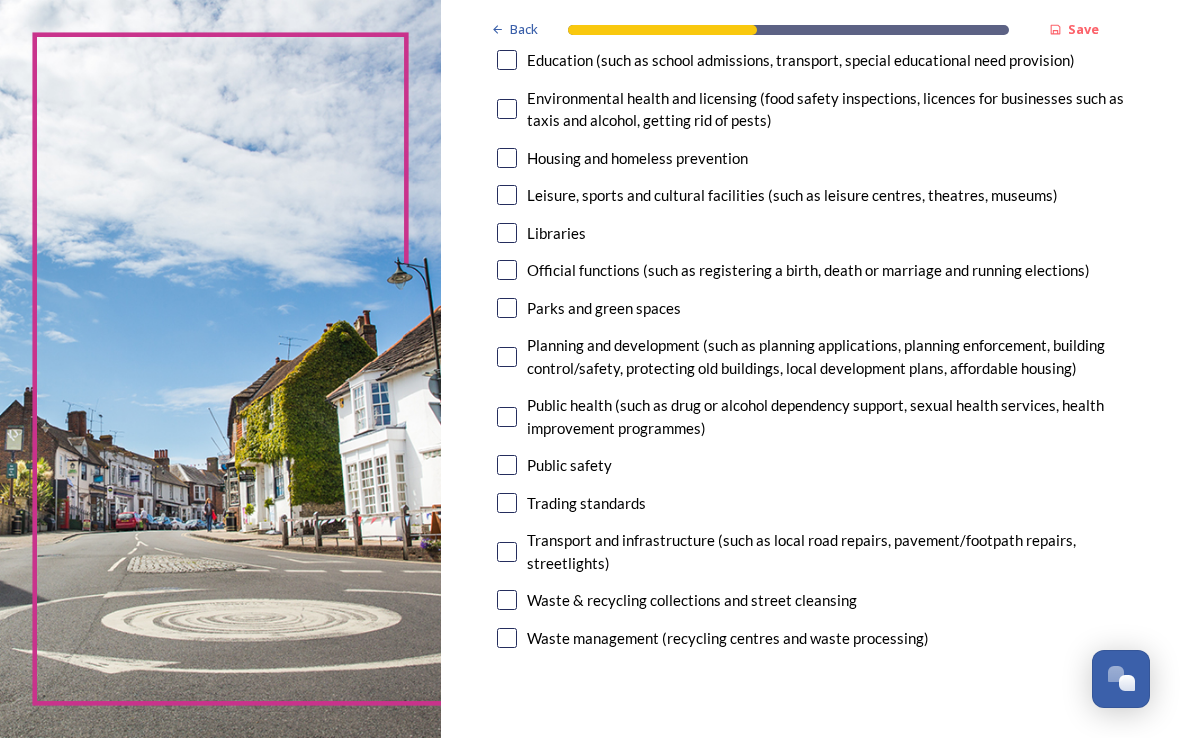 click at bounding box center (507, 638) 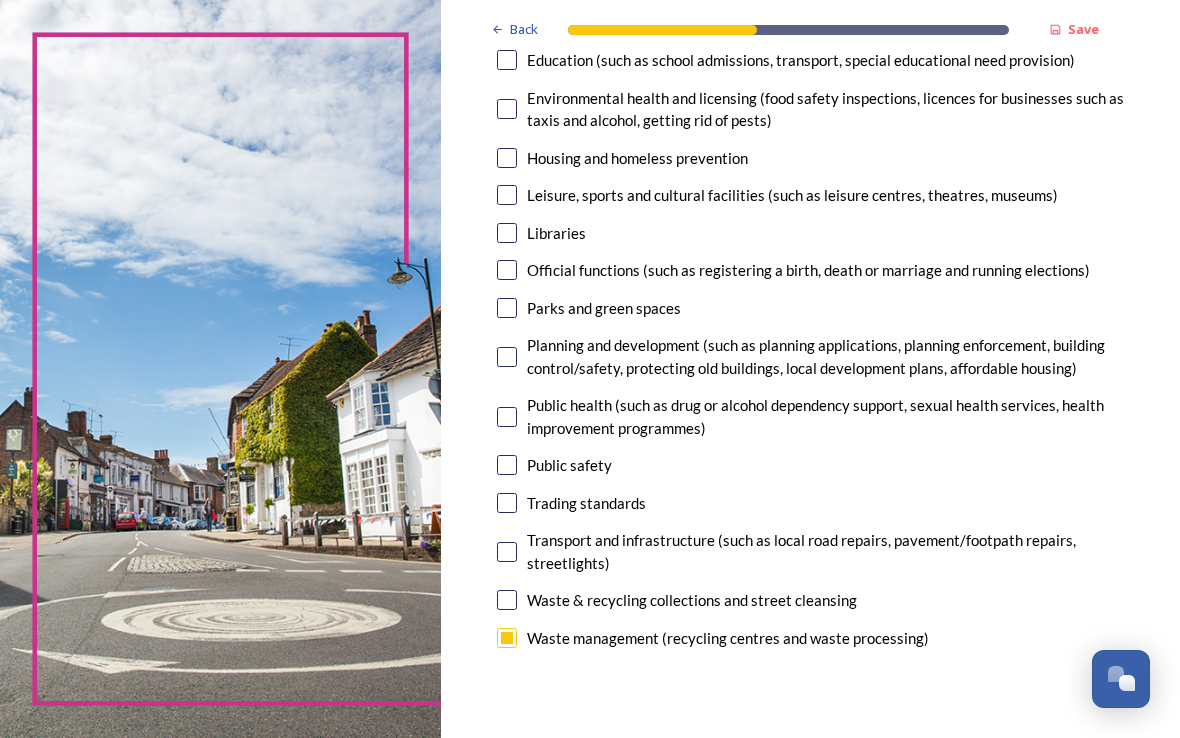 click at bounding box center [507, 638] 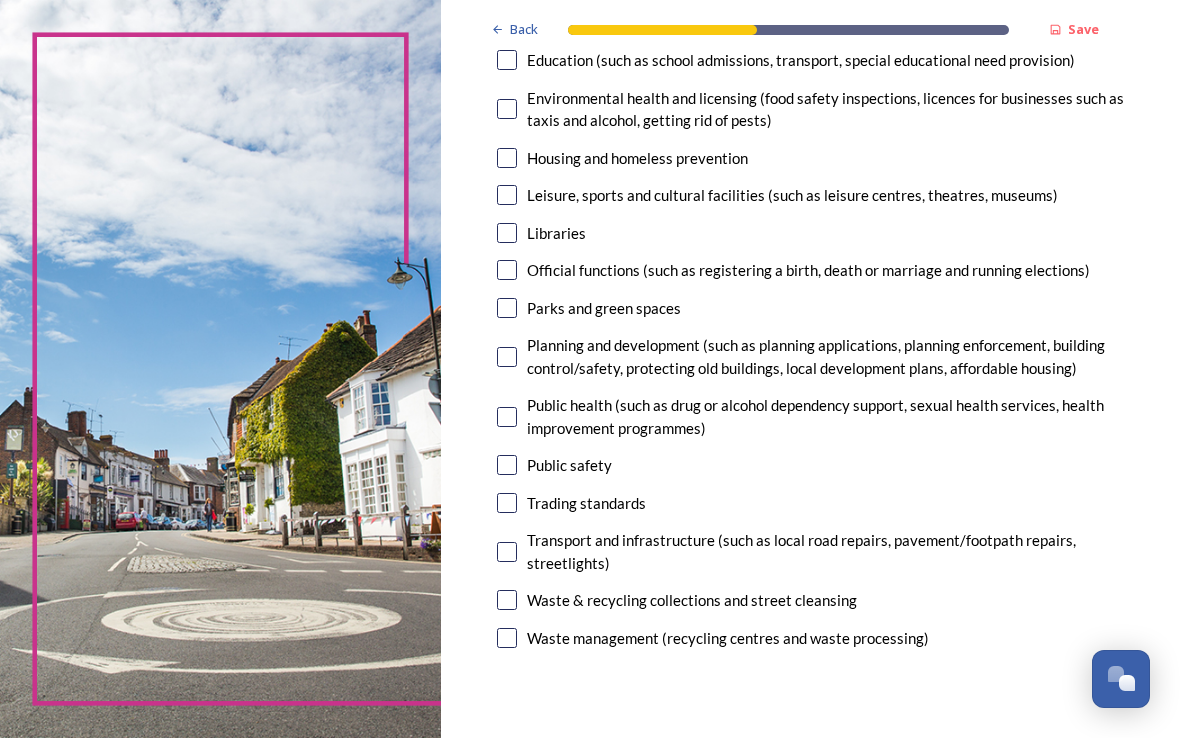 click at bounding box center (507, 600) 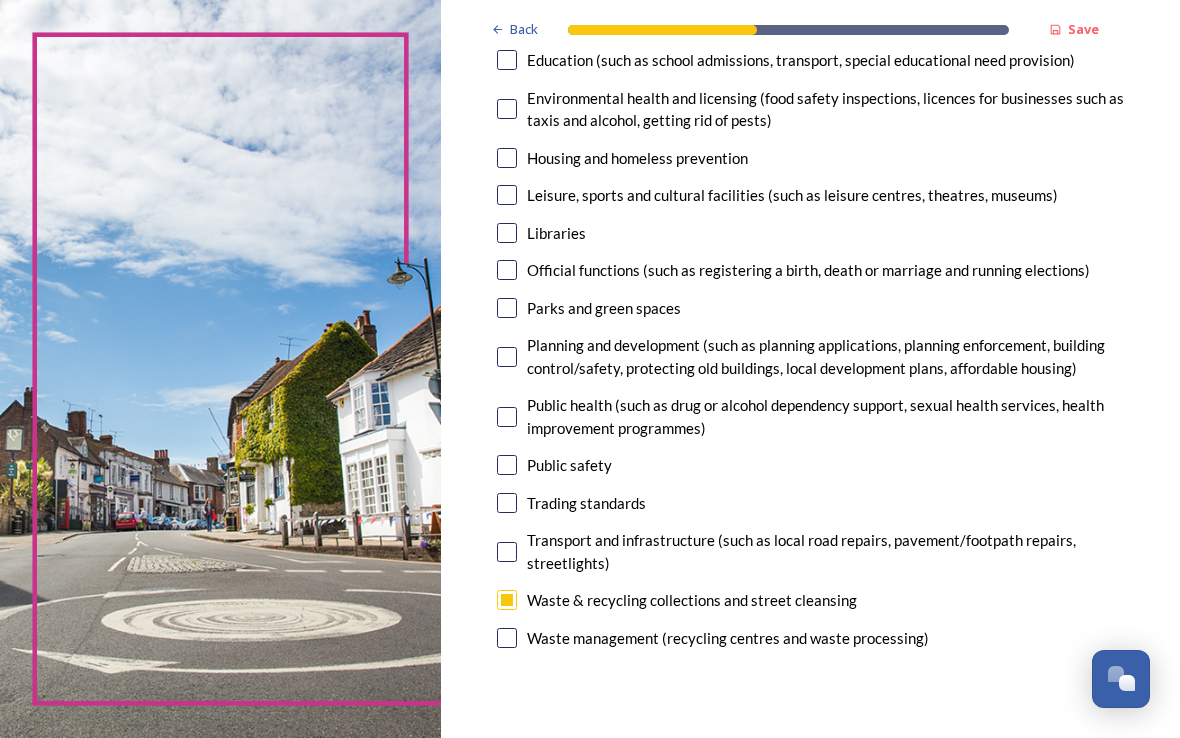 click at bounding box center (507, 552) 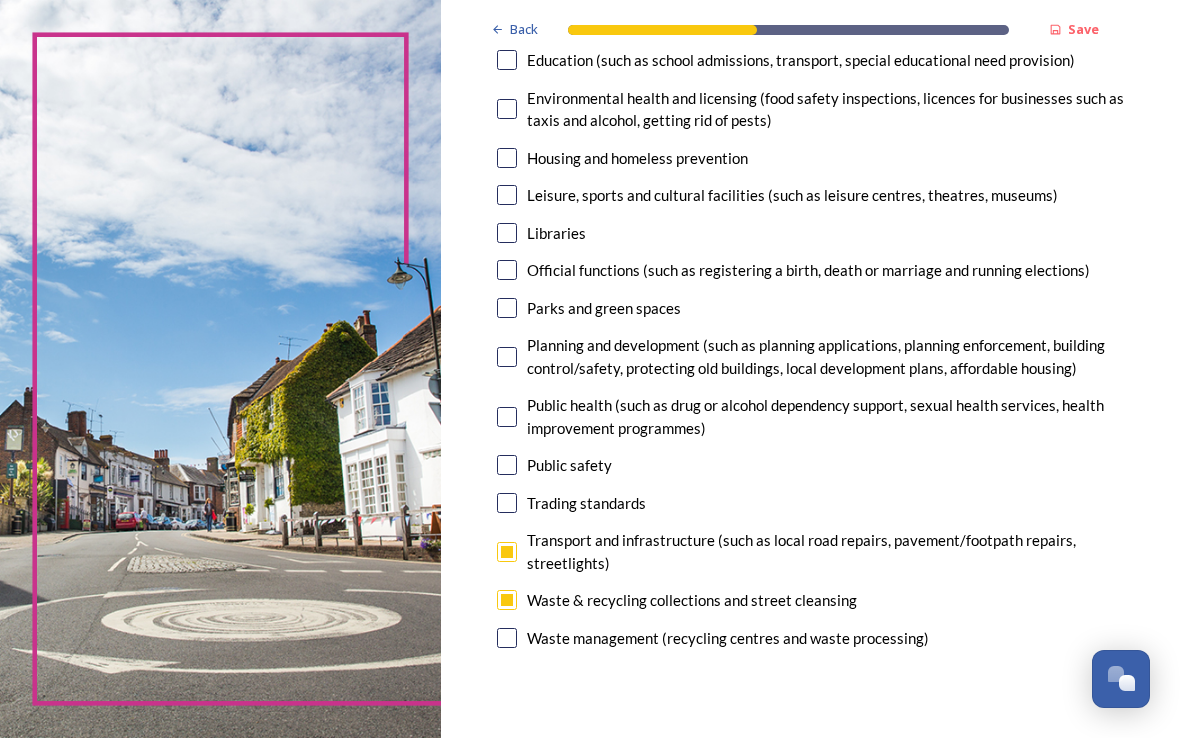 click at bounding box center (507, 357) 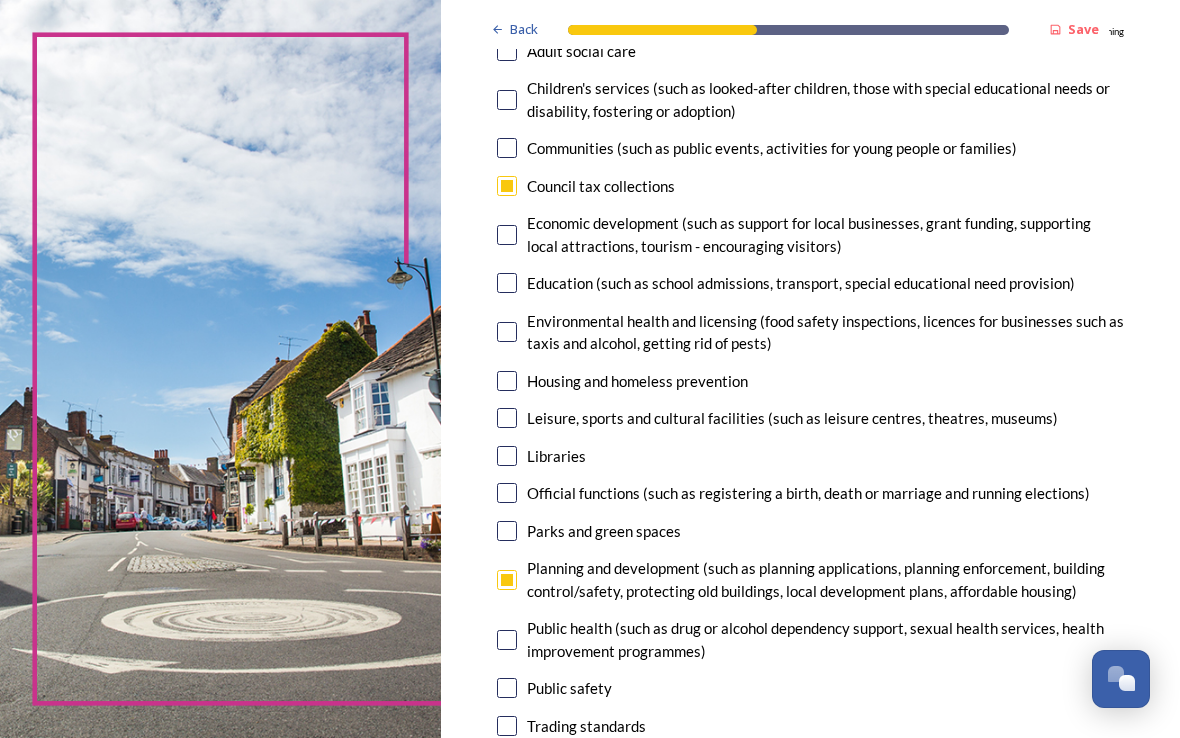 scroll, scrollTop: 283, scrollLeft: 0, axis: vertical 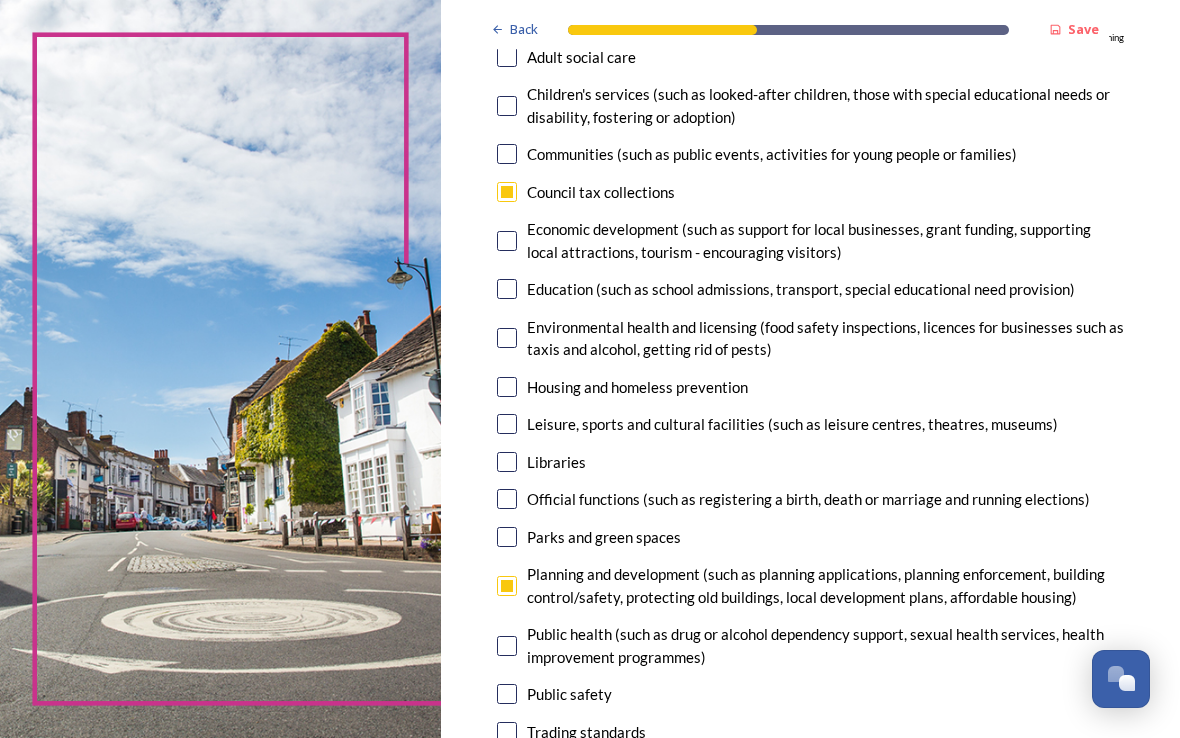 click at bounding box center [507, 424] 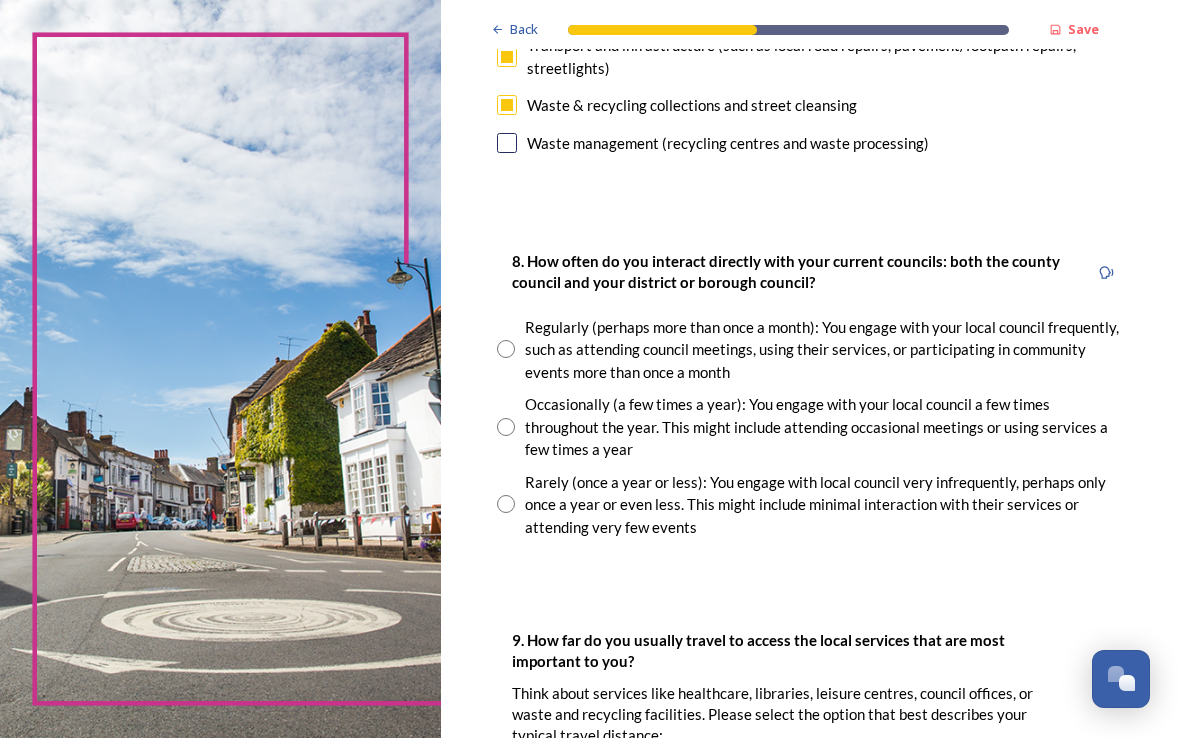 scroll, scrollTop: 1007, scrollLeft: 0, axis: vertical 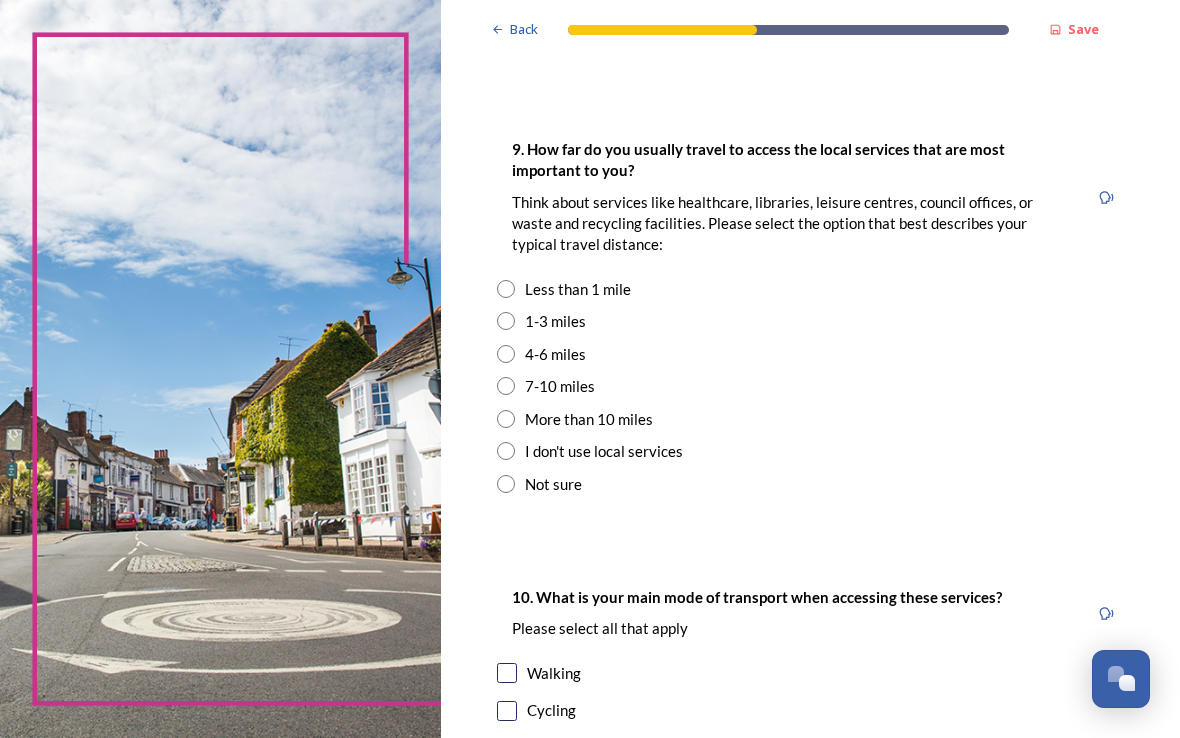 click at bounding box center (506, 419) 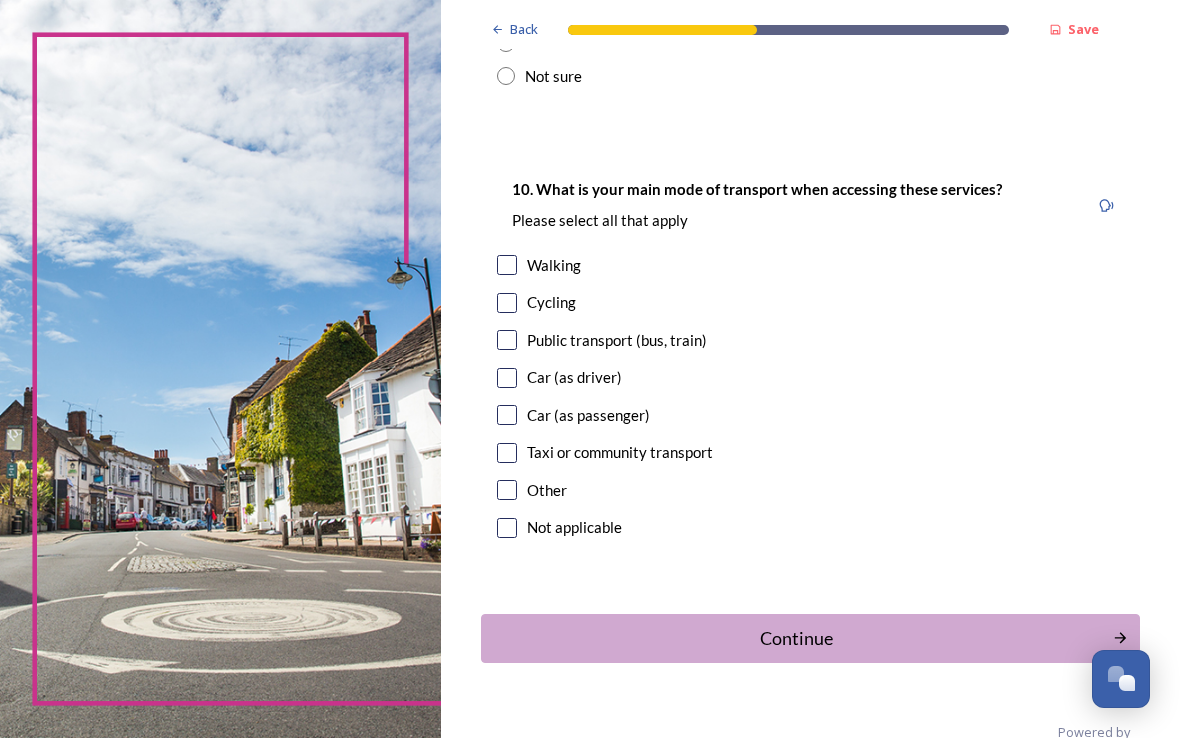 scroll, scrollTop: 1906, scrollLeft: 0, axis: vertical 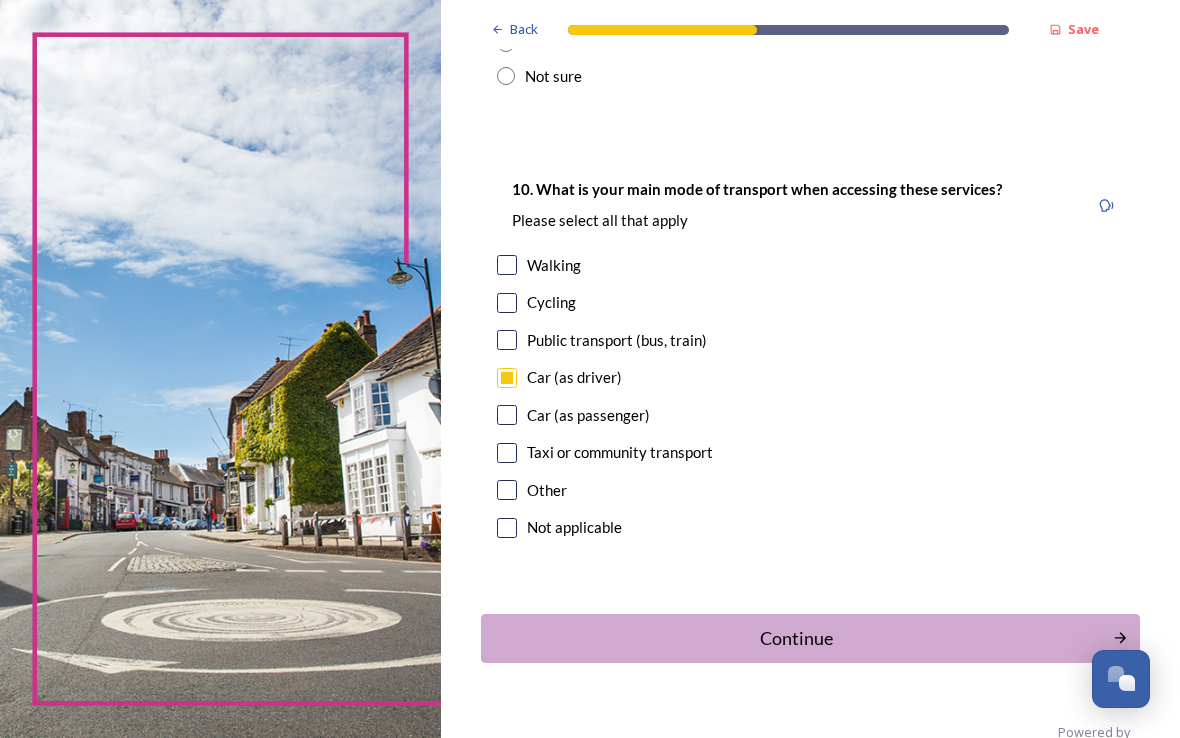 click on "Continue" at bounding box center (797, 638) 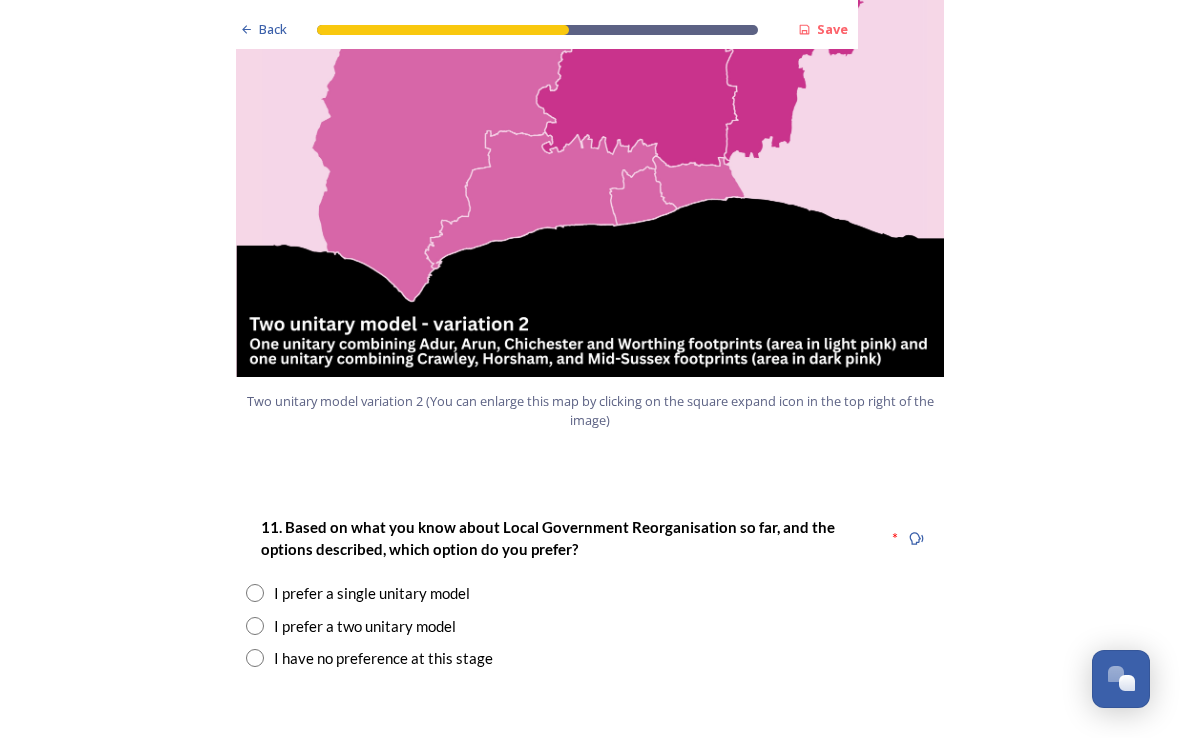 scroll, scrollTop: 2223, scrollLeft: 0, axis: vertical 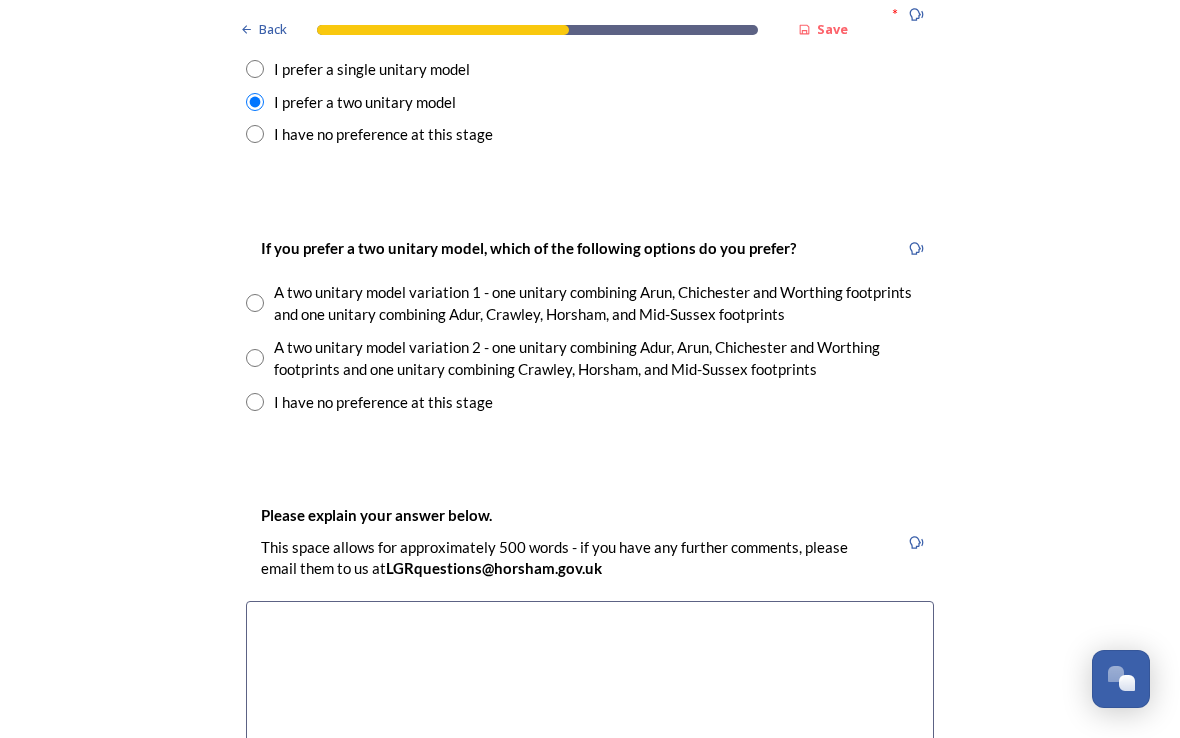 click on "I have no preference at this stage" at bounding box center (590, 402) 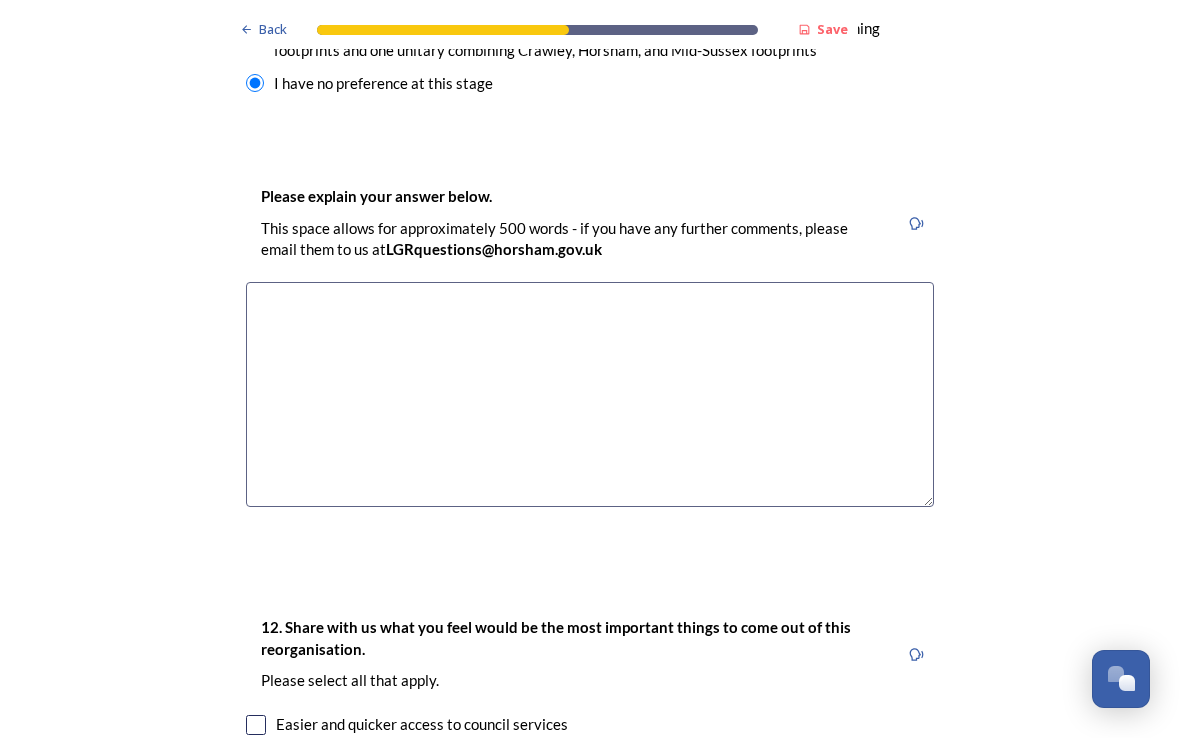scroll, scrollTop: 3069, scrollLeft: 0, axis: vertical 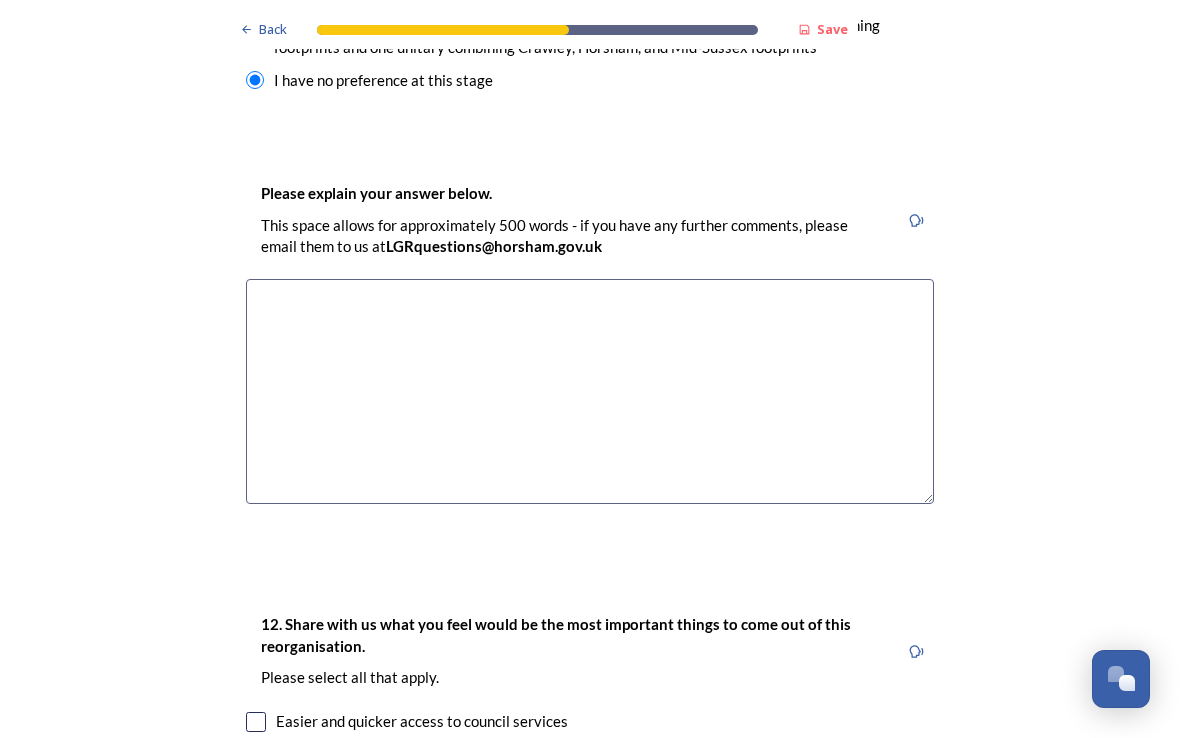click at bounding box center [590, 391] 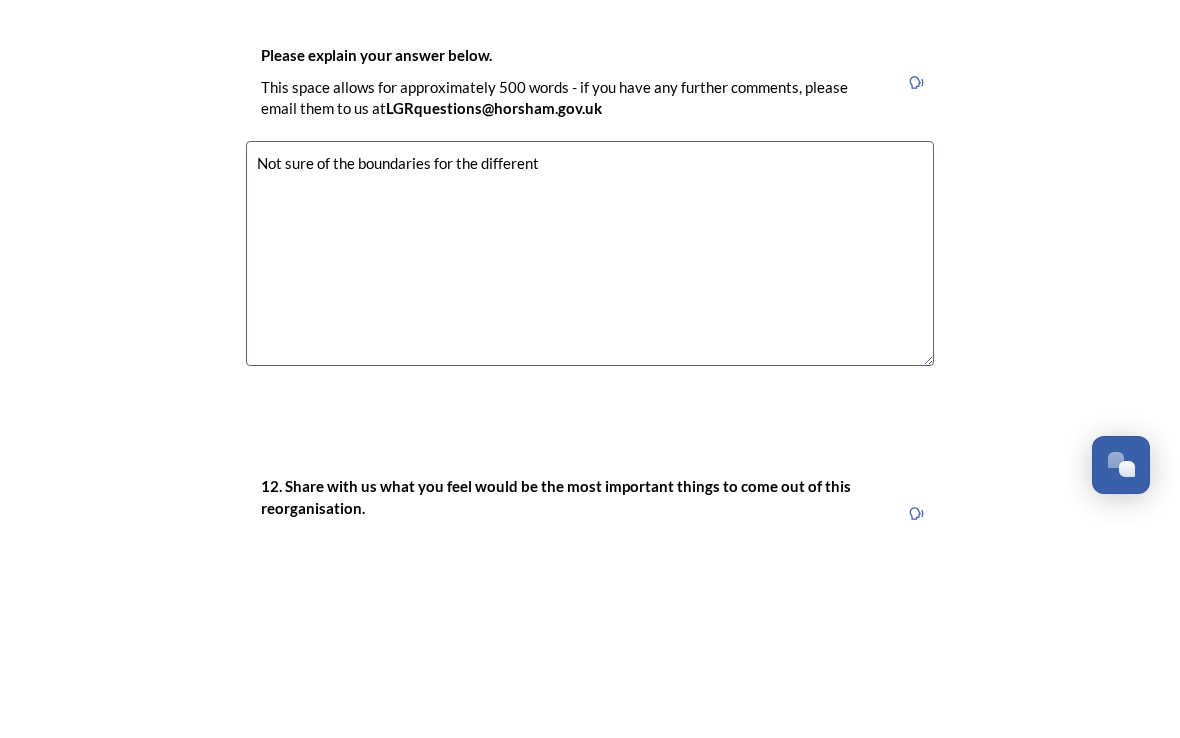 scroll, scrollTop: 2986, scrollLeft: 0, axis: vertical 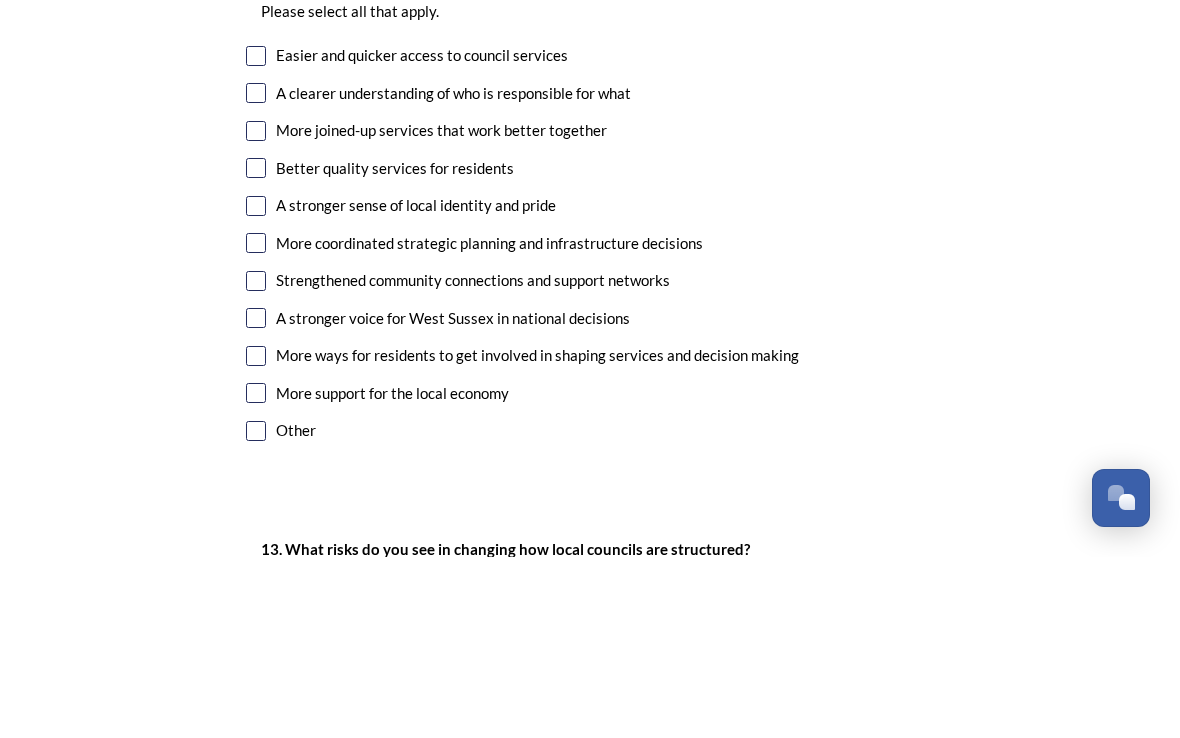 type on "Not sure of the boundaries for the different units" 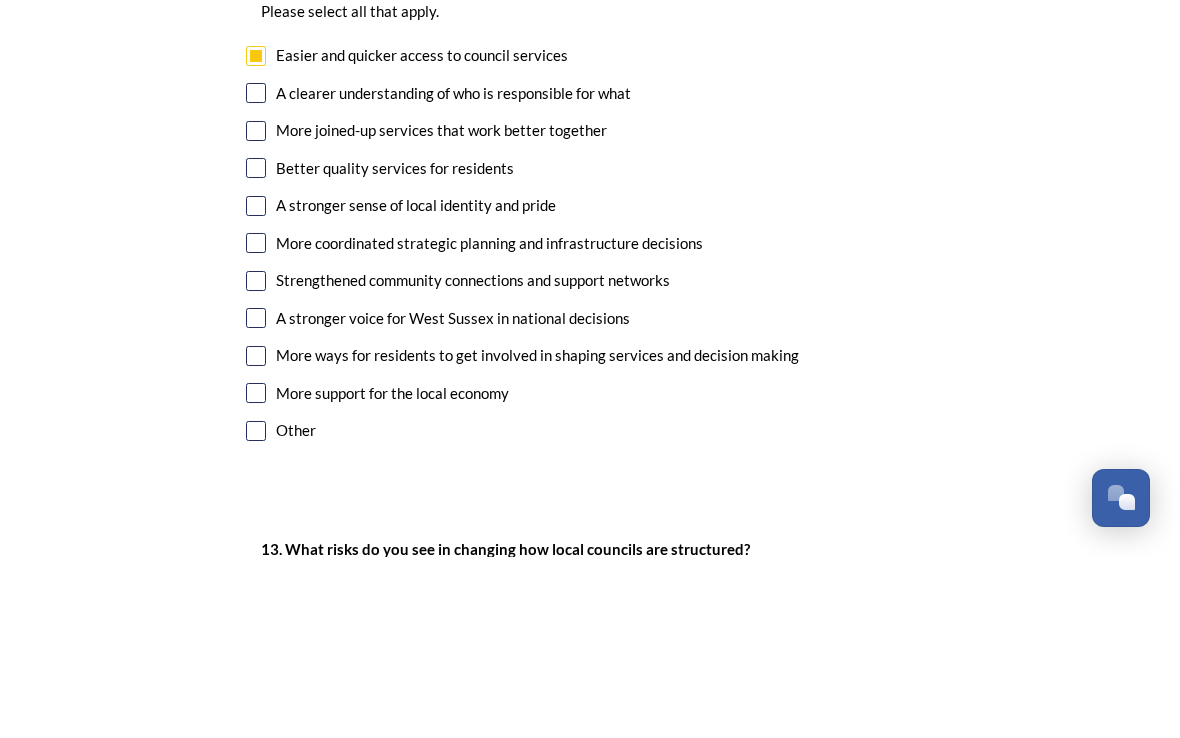 click at bounding box center [256, 274] 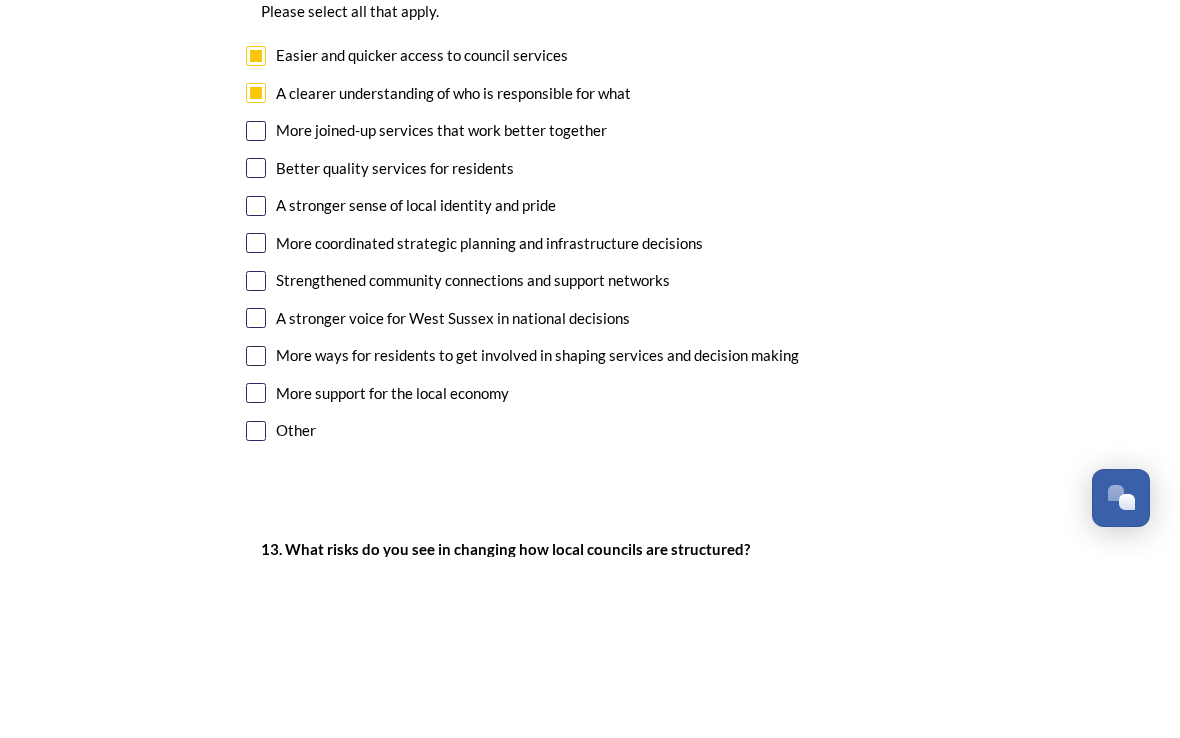 click at bounding box center [256, 312] 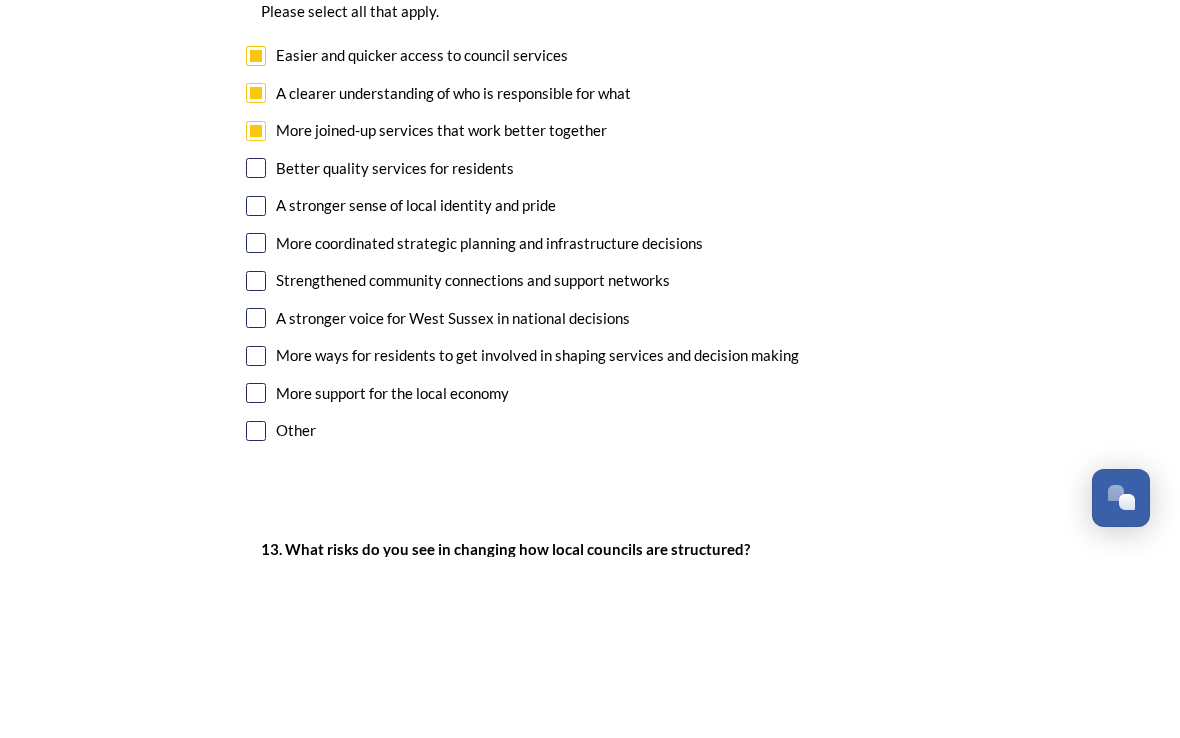 click at bounding box center (256, 349) 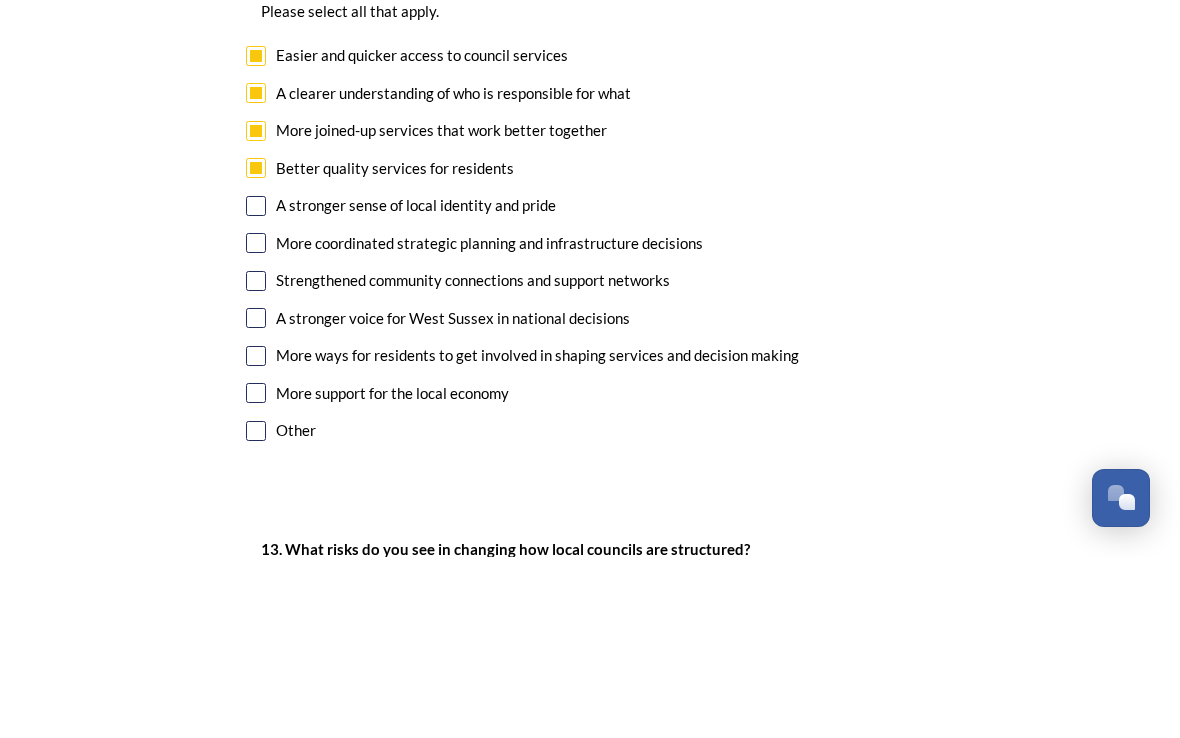 click at bounding box center (256, 387) 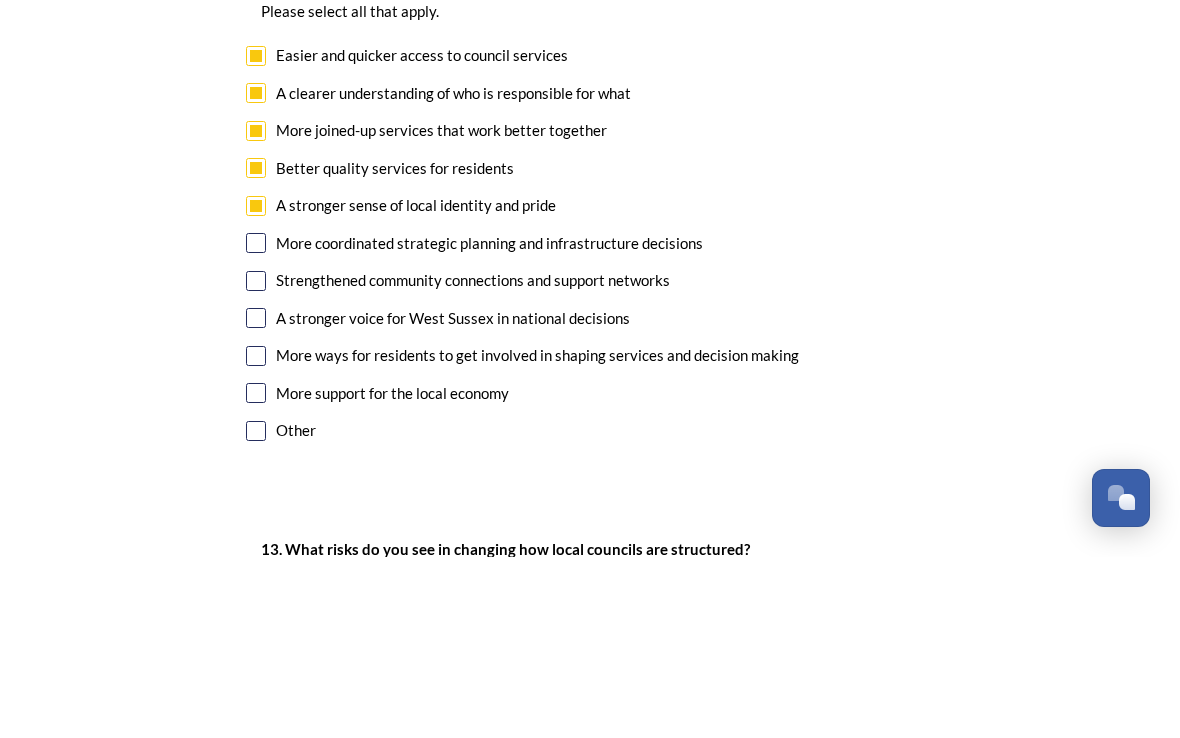 click at bounding box center (256, 424) 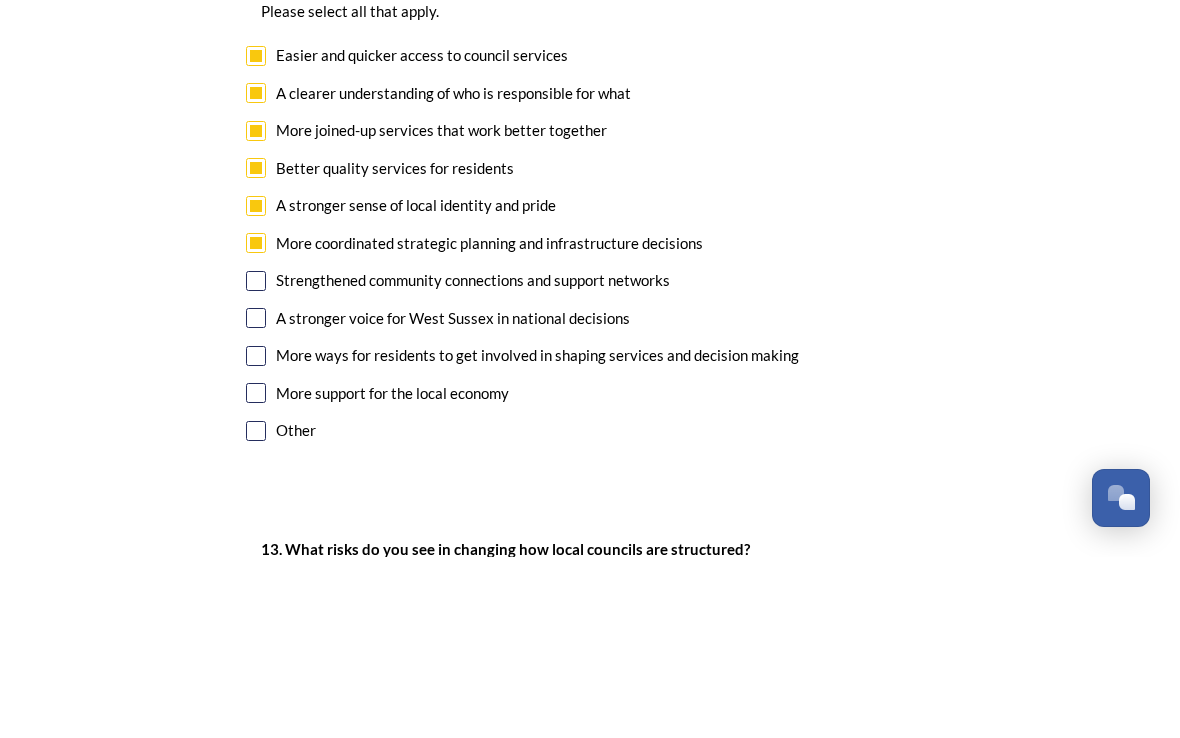 click at bounding box center [256, 462] 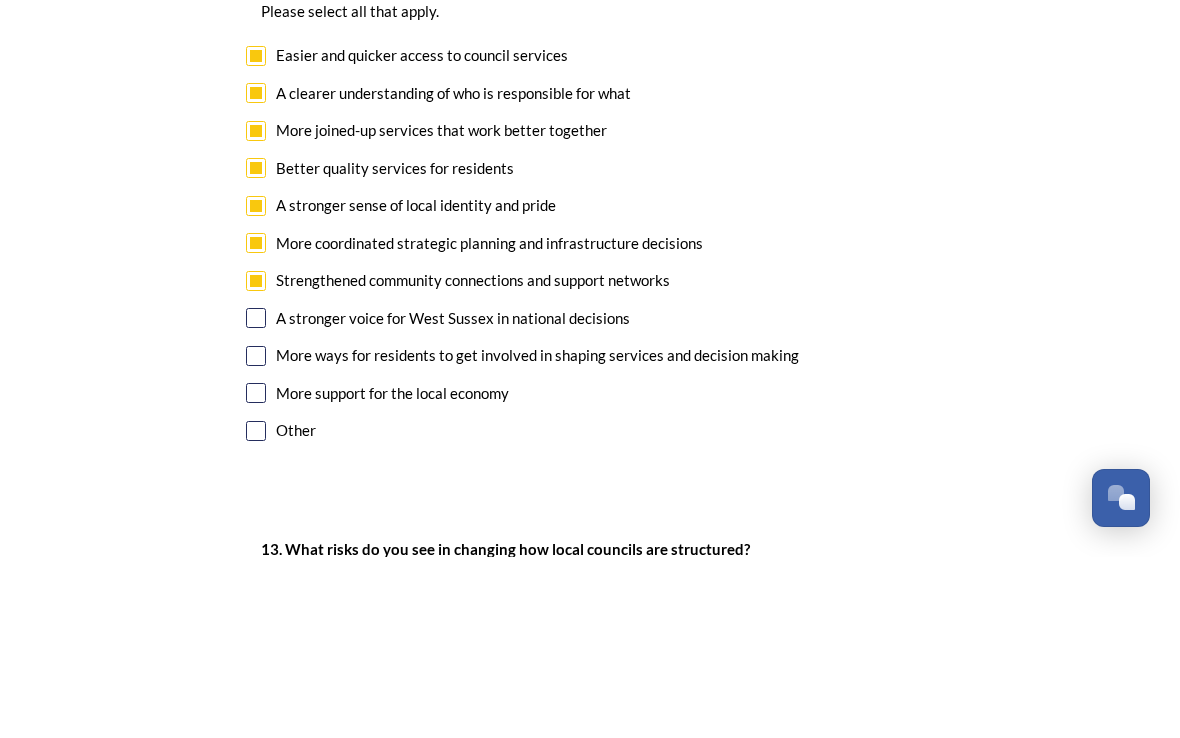 click on "12. Share with us what you feel would be the most important things to come out of this reorganisation. Please select all that apply. Easier and quicker access to council services A clearer understanding of who is responsible for what More joined-up services that work better together Better quality services for residents A stronger sense of local identity and pride More coordinated strategic planning and infrastructure decisions  Strengthened community connections and support networks A stronger voice for West Sussex in national decisions More ways for residents to get involved in shaping services and decision making More support for the local economy Other" at bounding box center [590, 377] 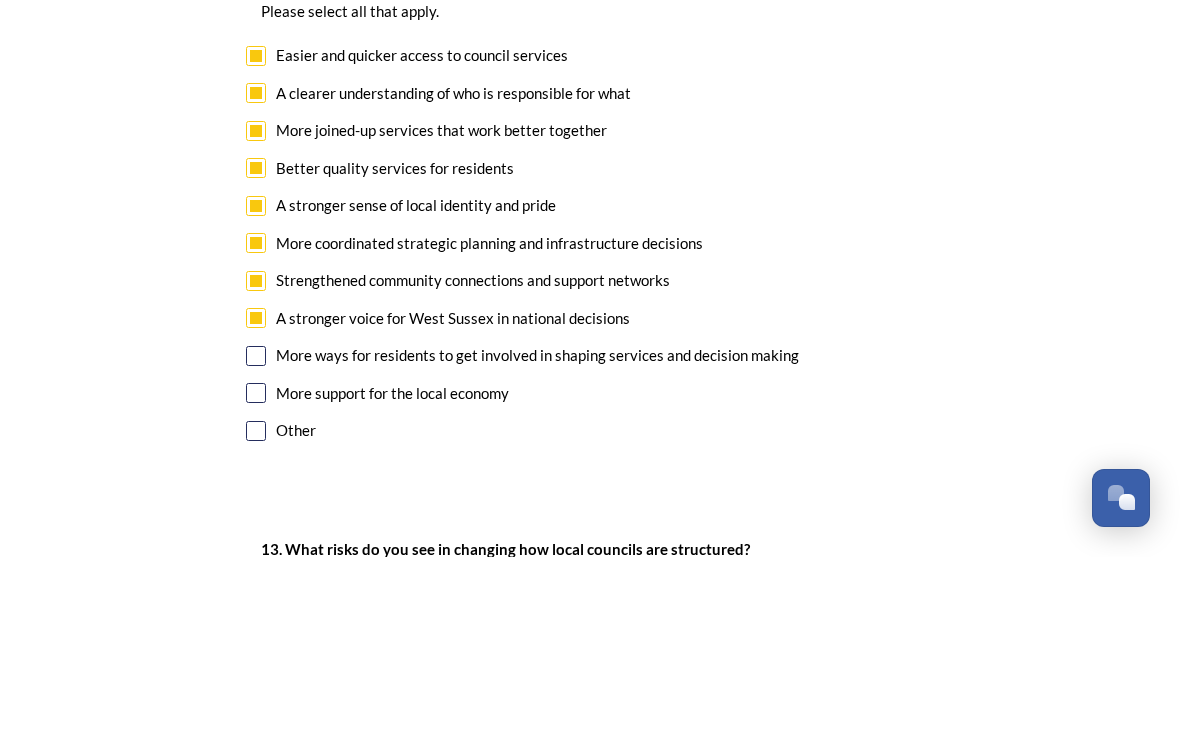click at bounding box center (256, 574) 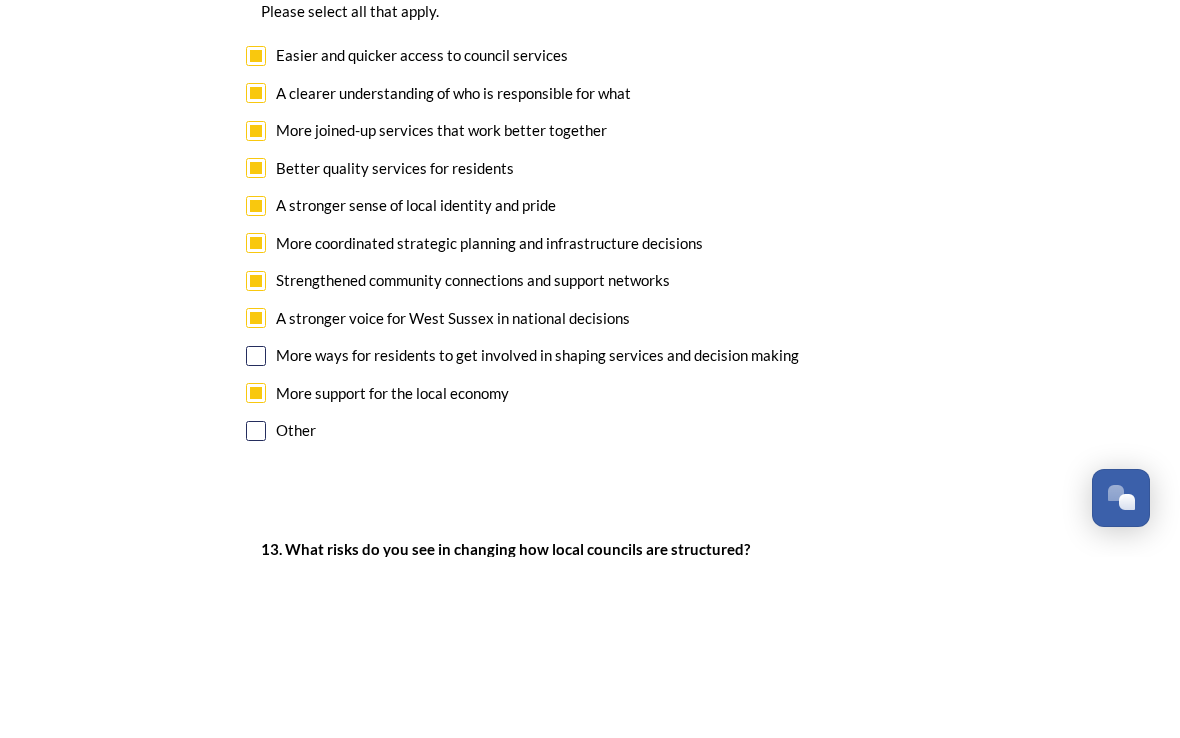 click at bounding box center (256, 537) 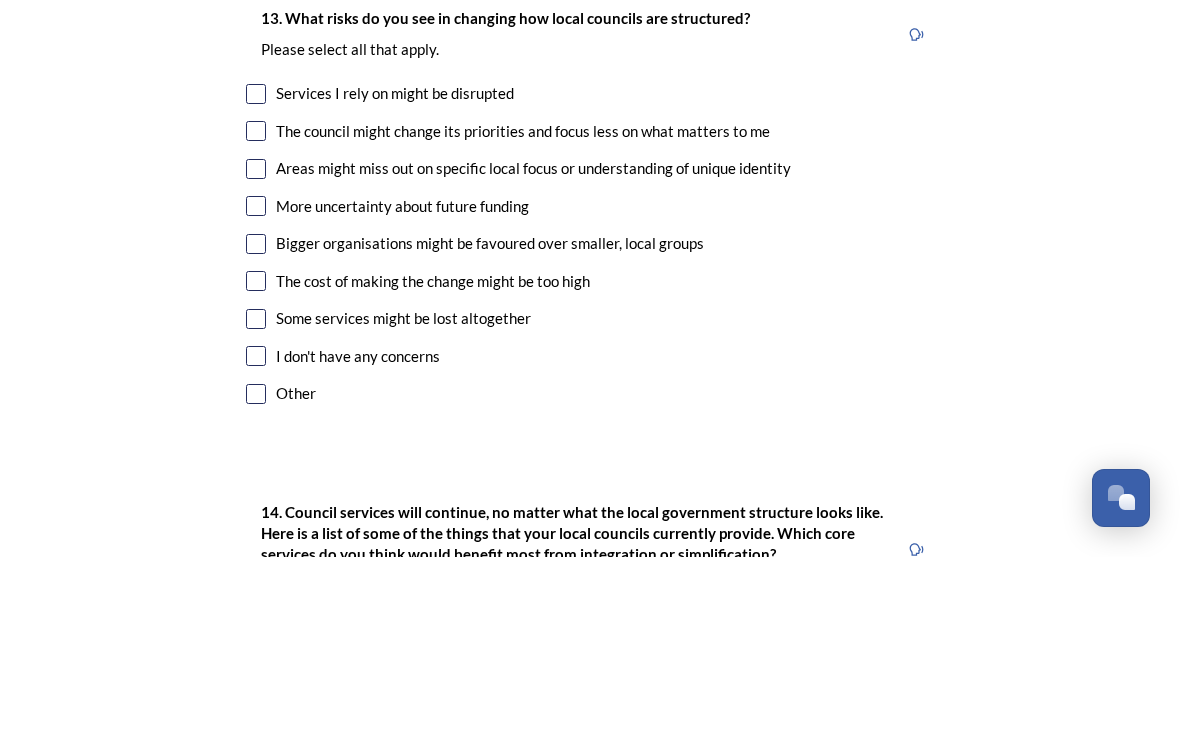 scroll, scrollTop: 4086, scrollLeft: 0, axis: vertical 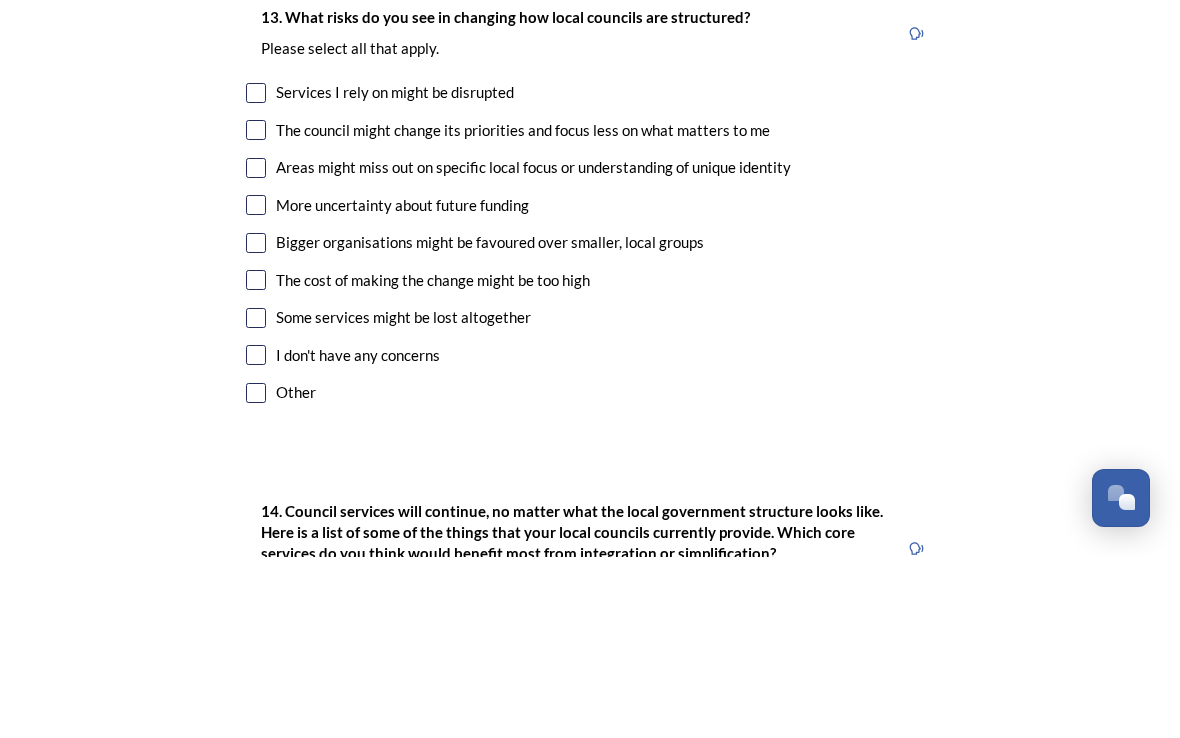 click at bounding box center (256, 274) 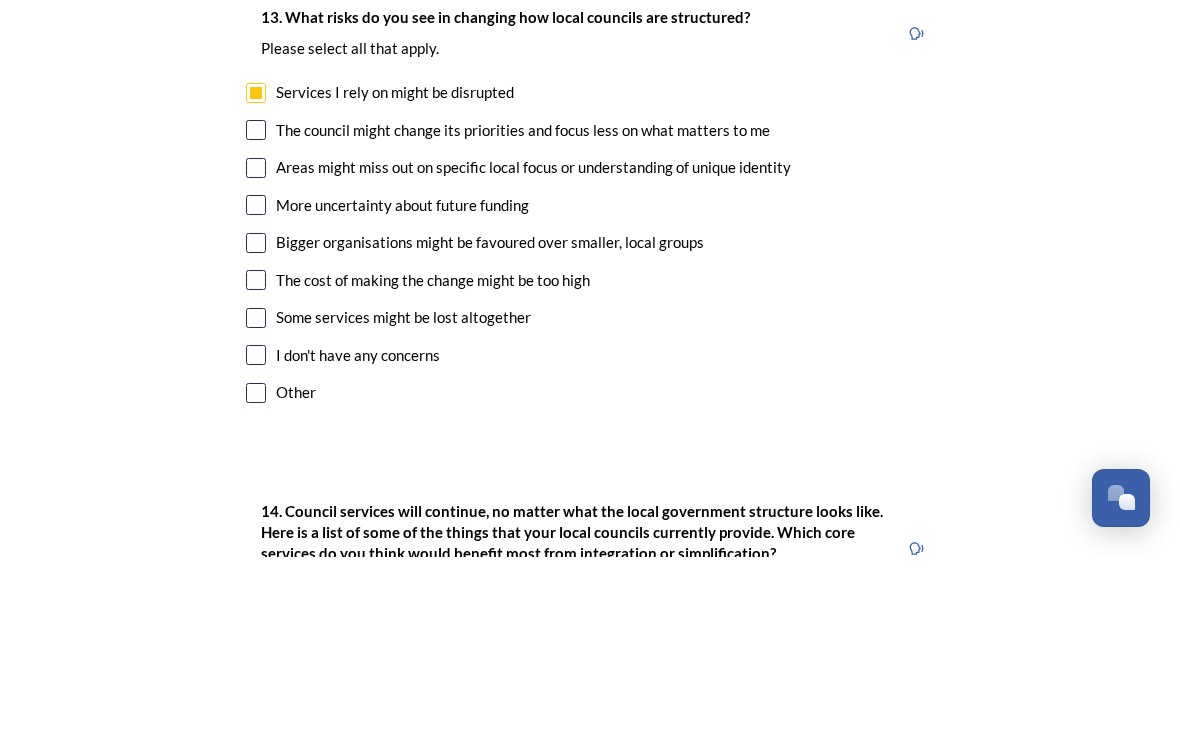 click at bounding box center (256, 311) 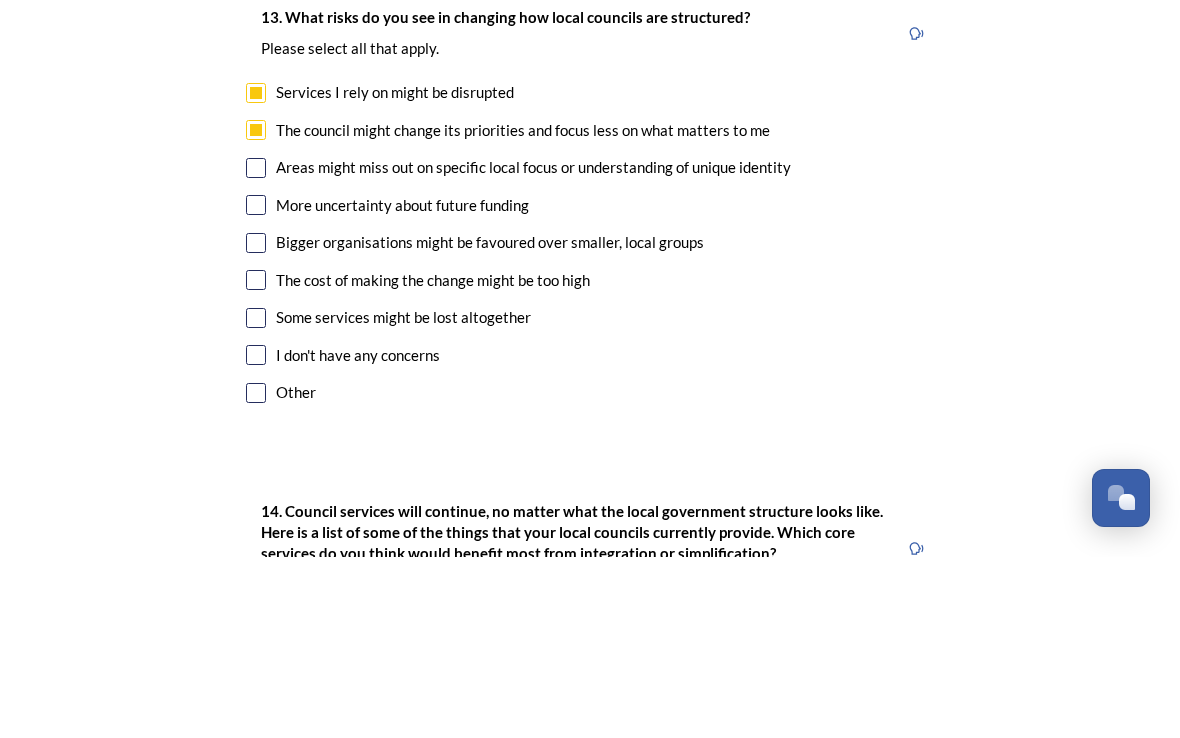 click at bounding box center (256, 349) 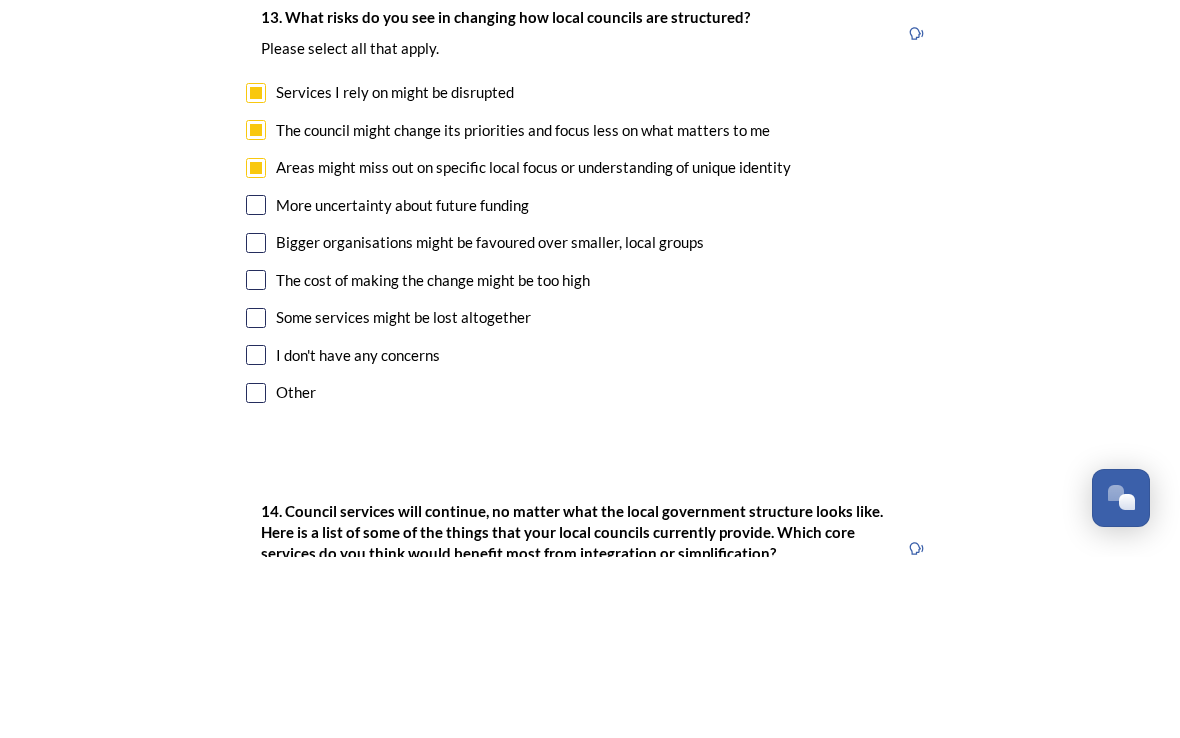 click at bounding box center (256, 386) 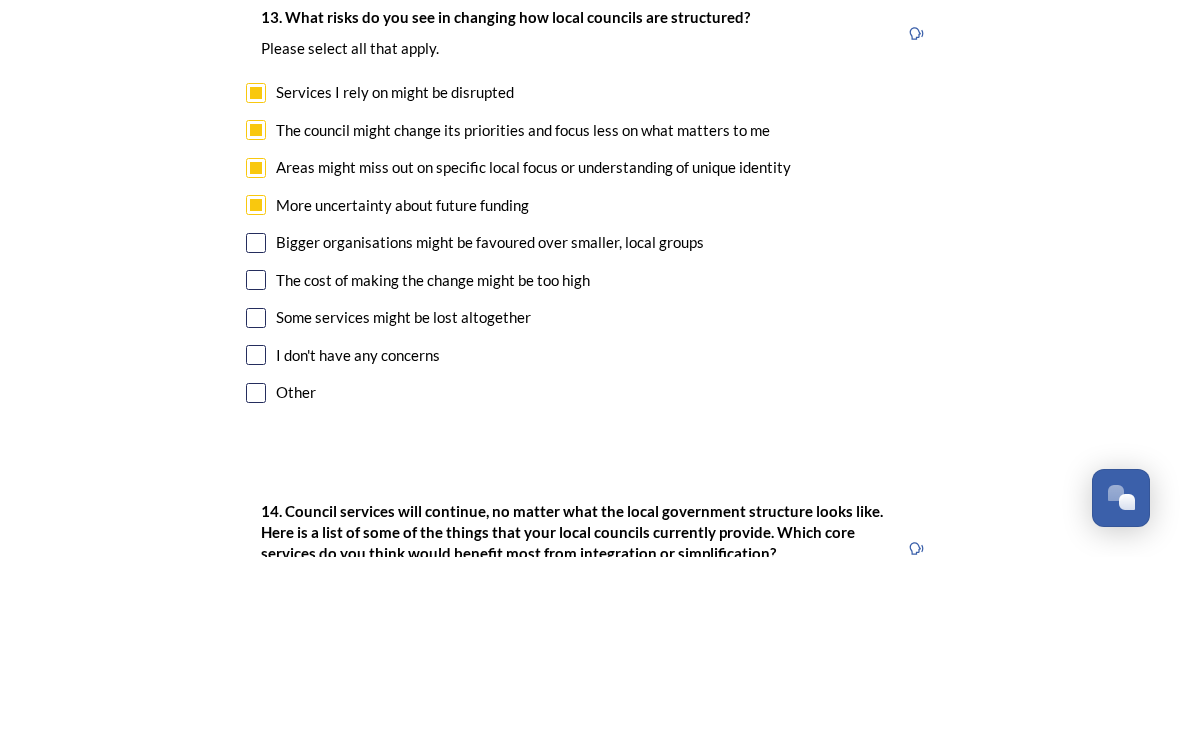 click at bounding box center [256, 424] 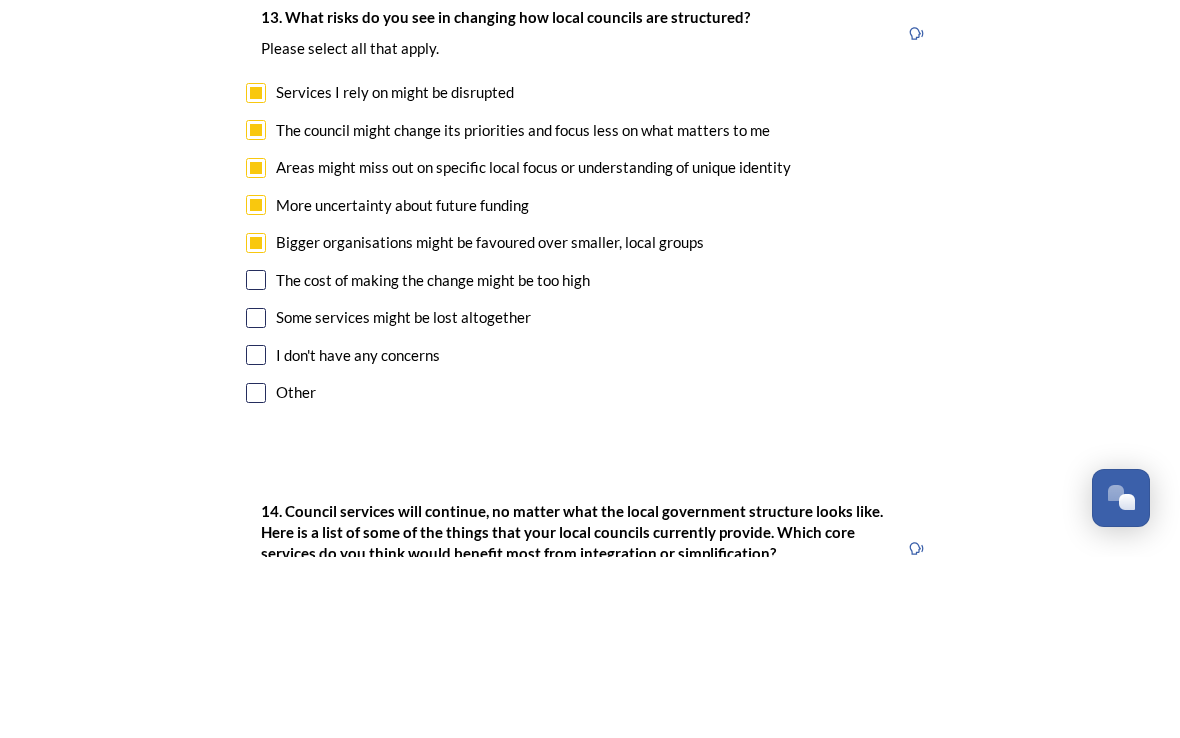 click at bounding box center [256, 461] 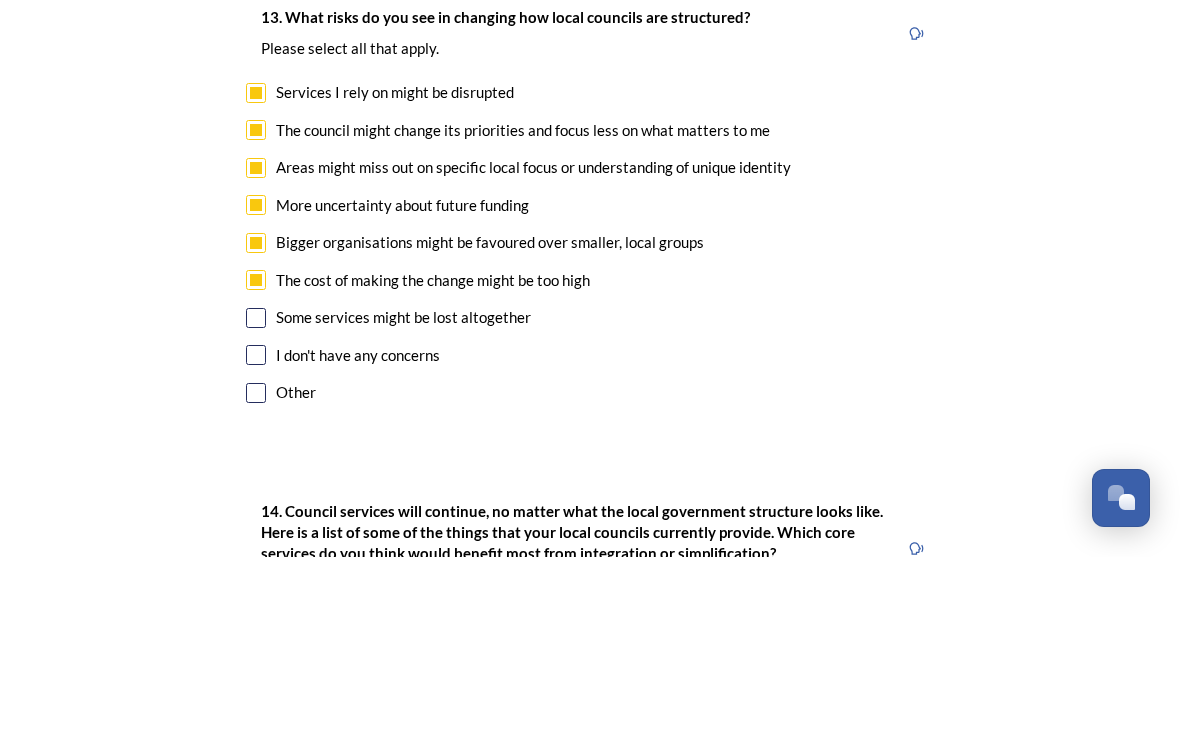 click at bounding box center [256, 499] 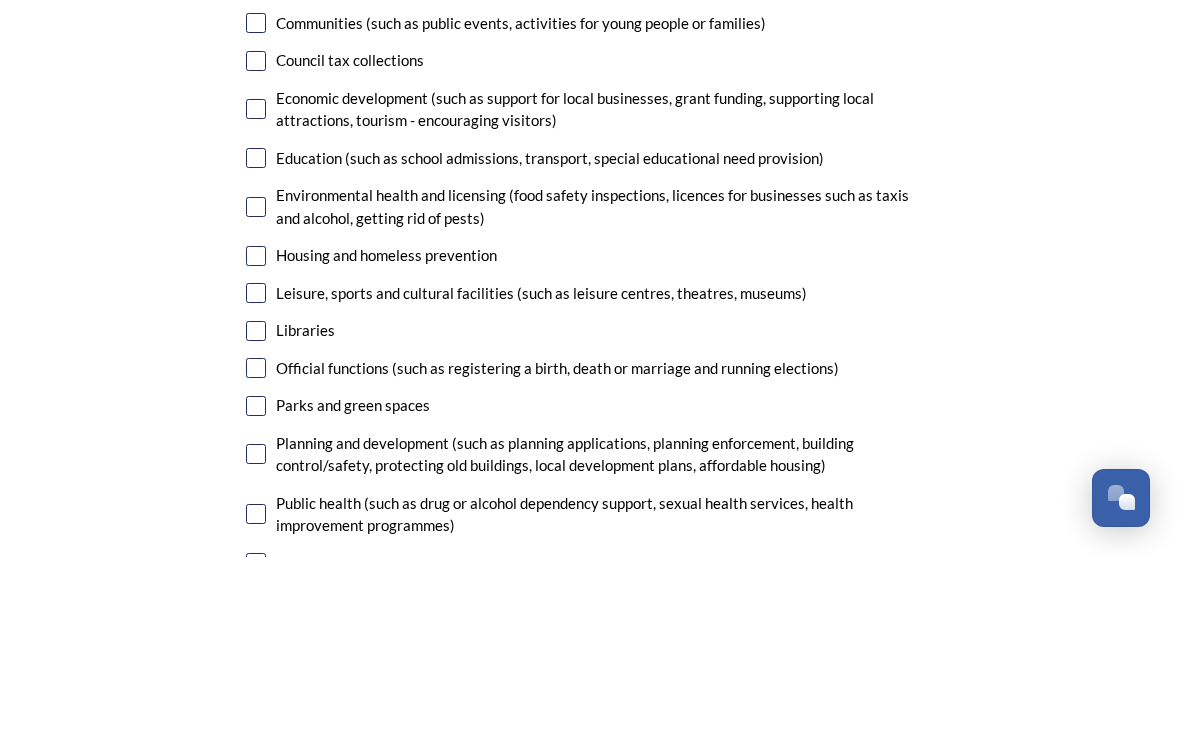 scroll, scrollTop: 4804, scrollLeft: 0, axis: vertical 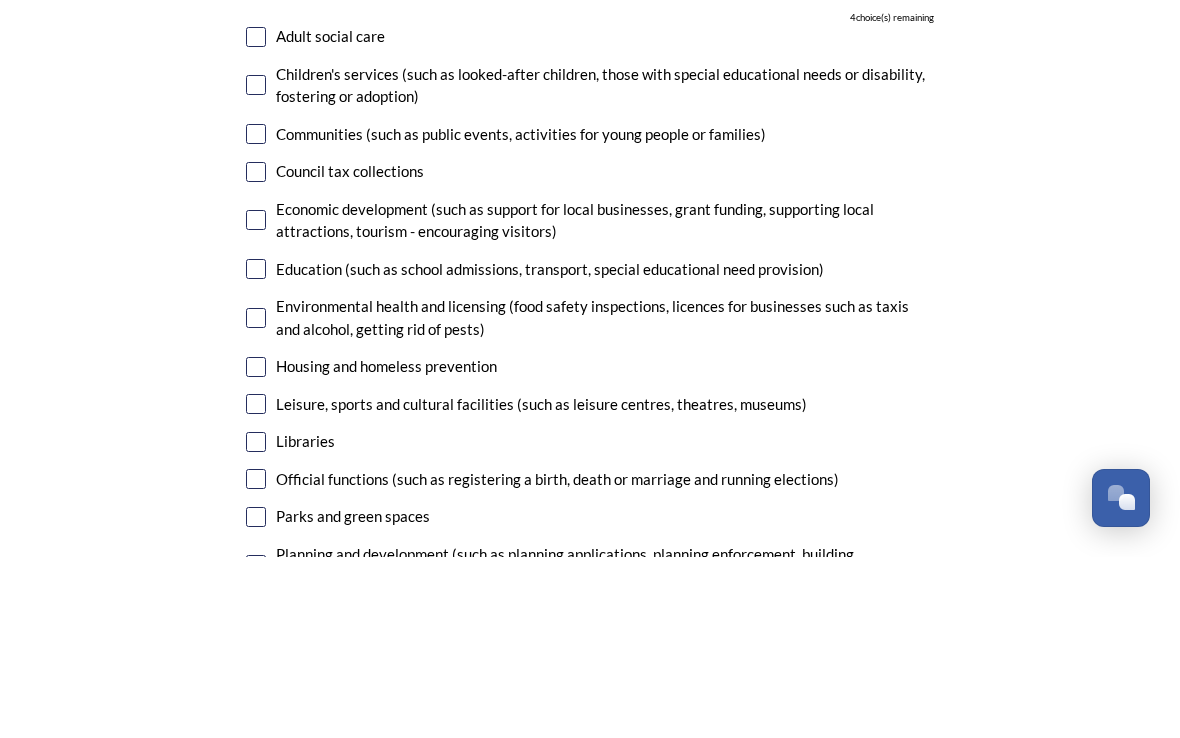 click at bounding box center [256, 548] 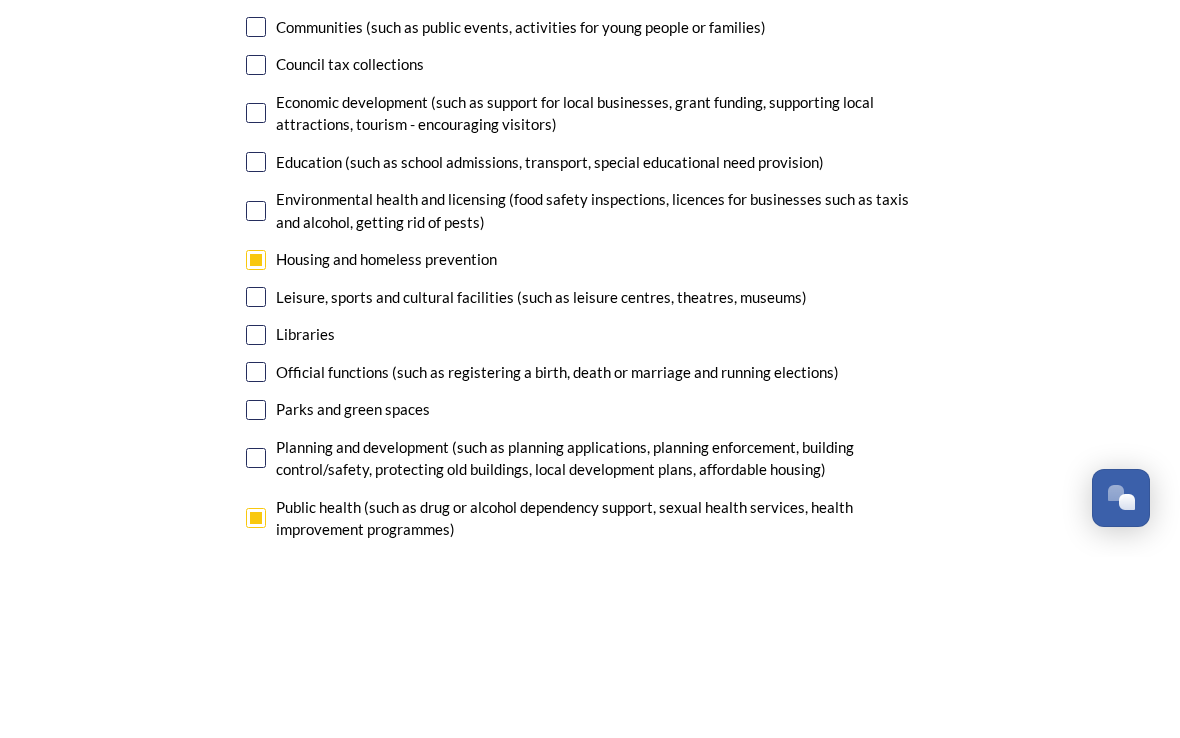 scroll, scrollTop: 4803, scrollLeft: 0, axis: vertical 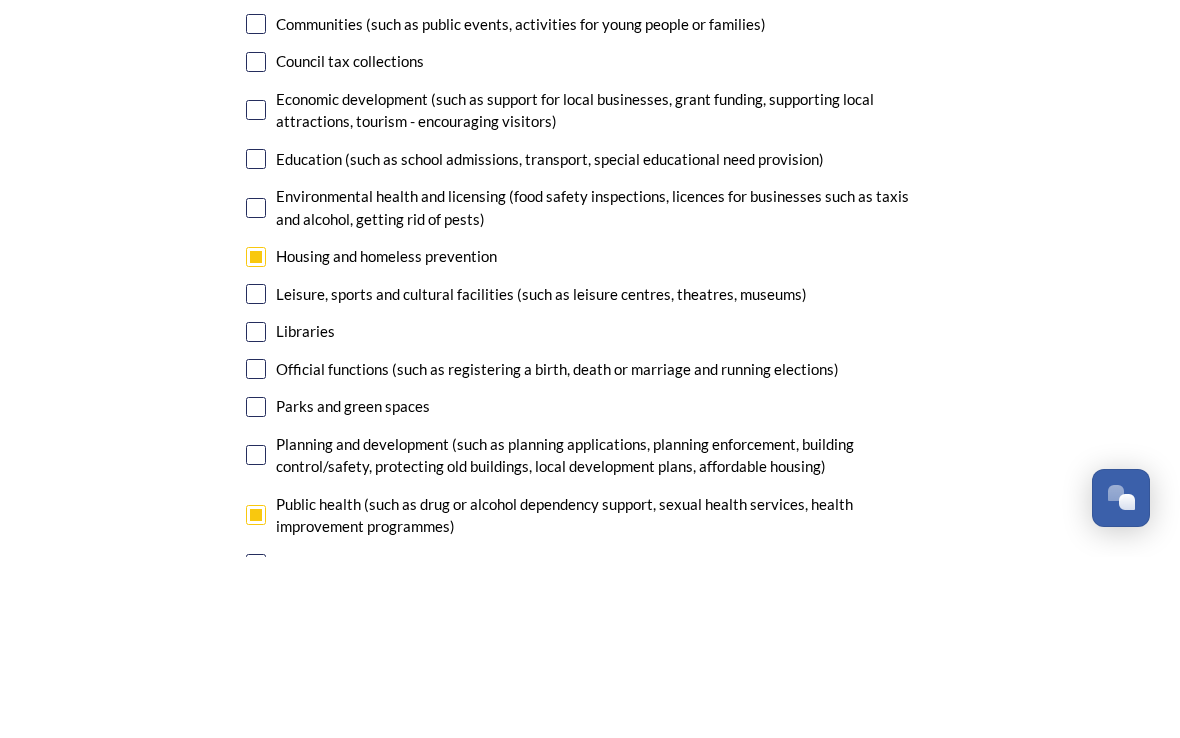 click at bounding box center (256, 550) 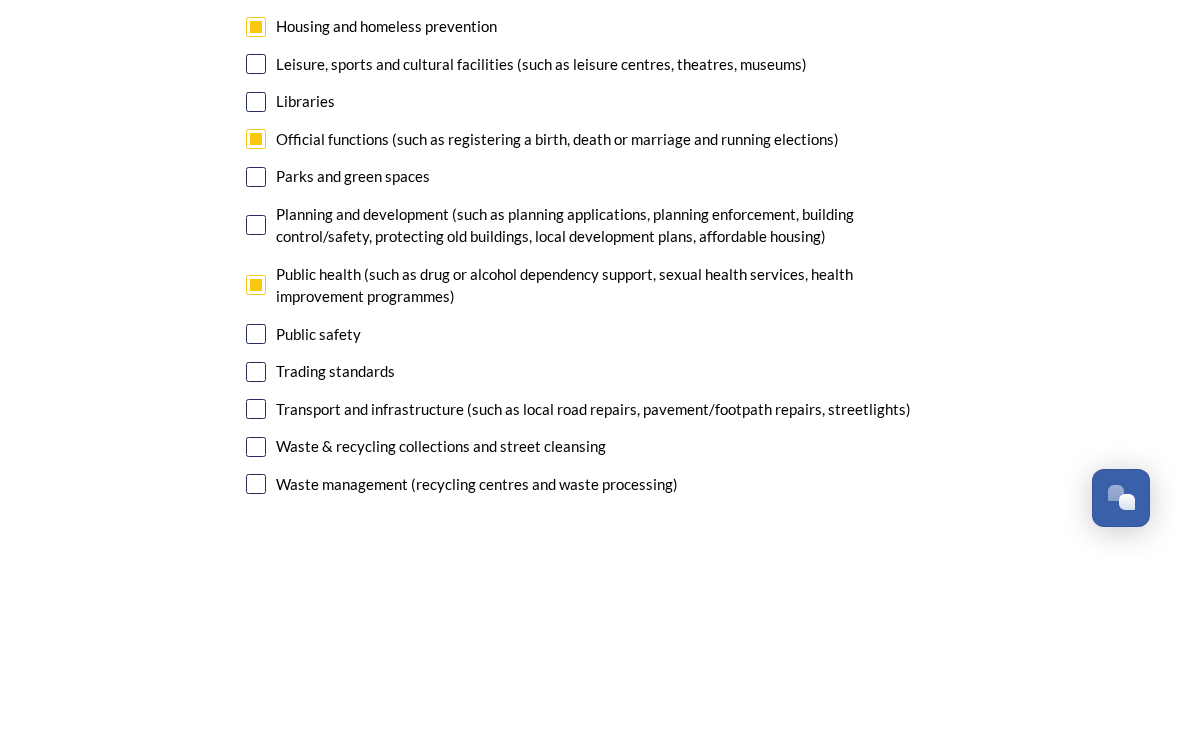 scroll, scrollTop: 5033, scrollLeft: 0, axis: vertical 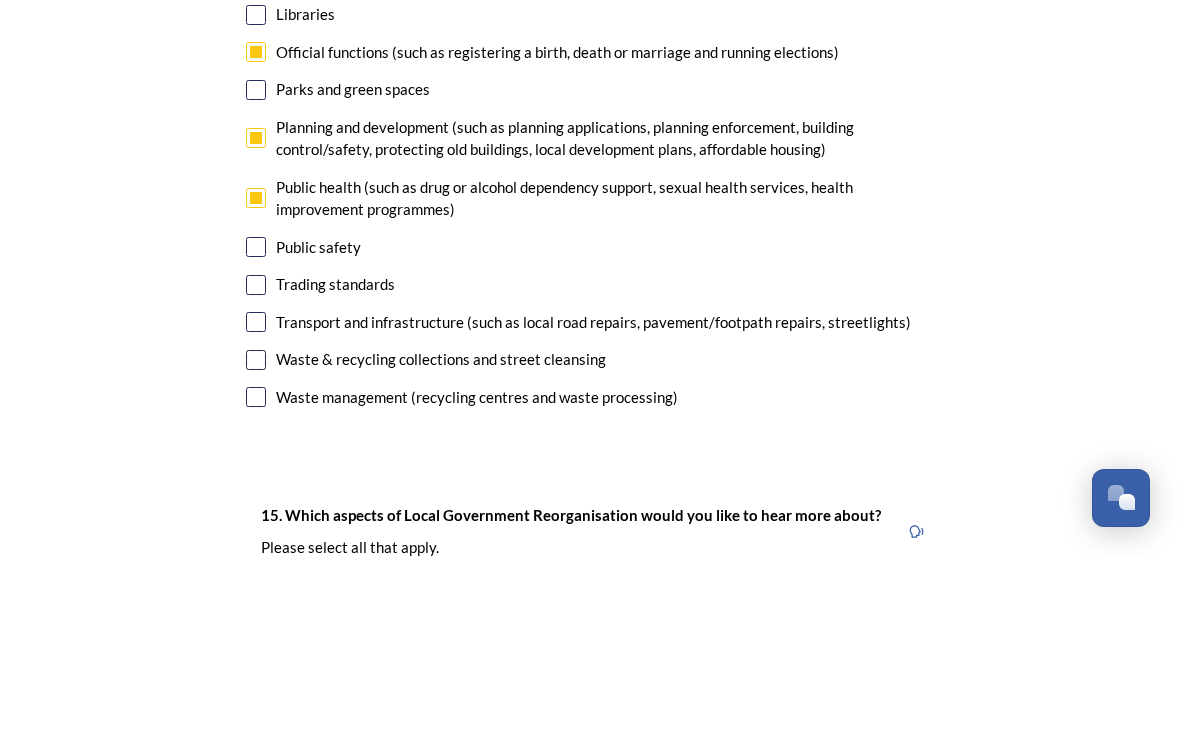 click at bounding box center (256, 541) 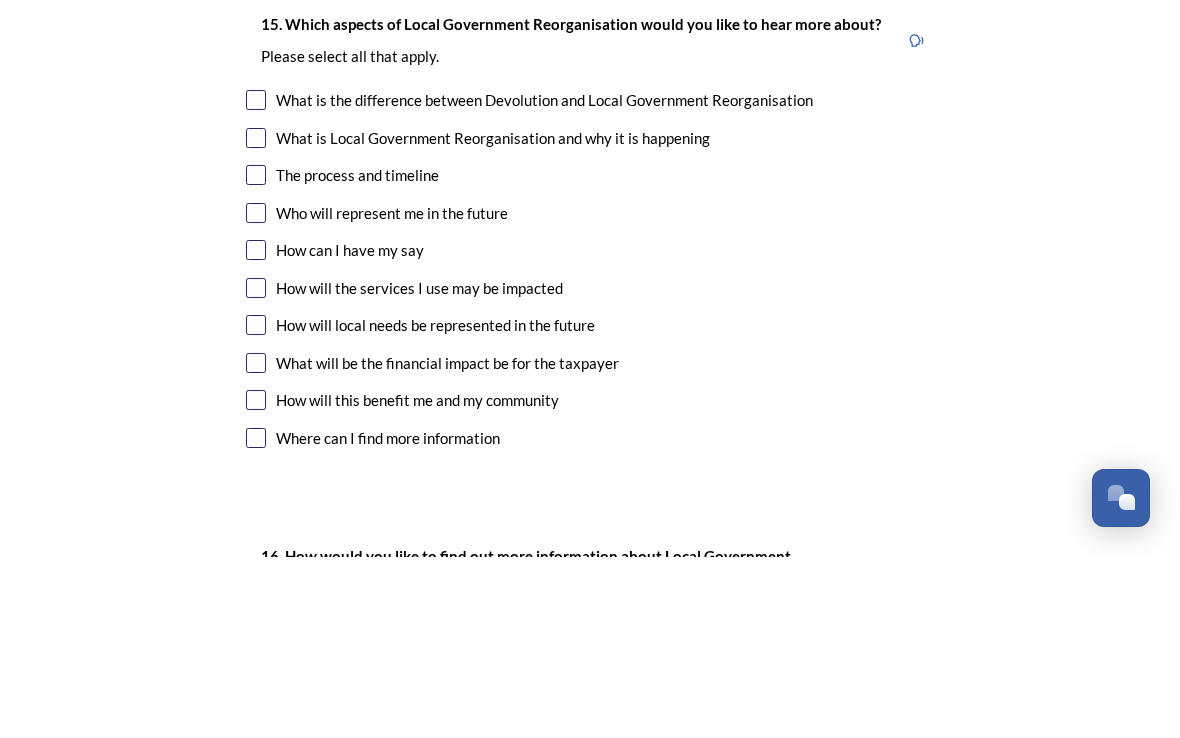scroll, scrollTop: 5613, scrollLeft: 0, axis: vertical 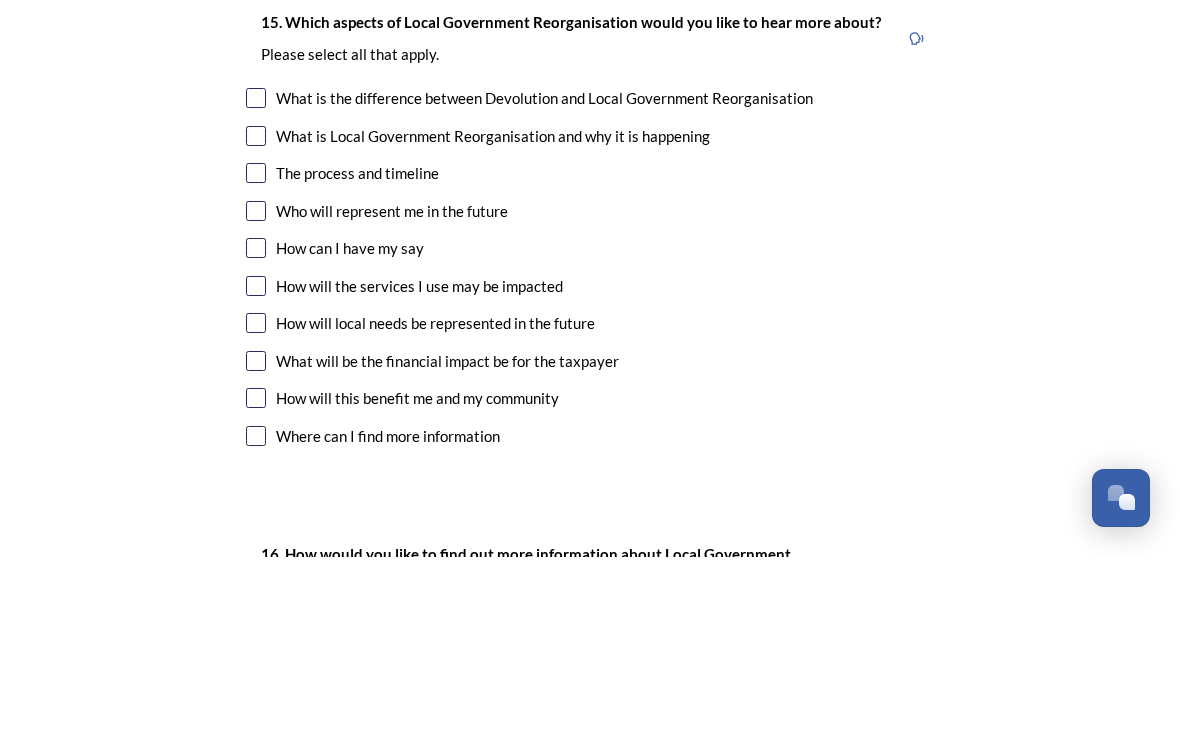click on "Where can I find more information" at bounding box center (590, 617) 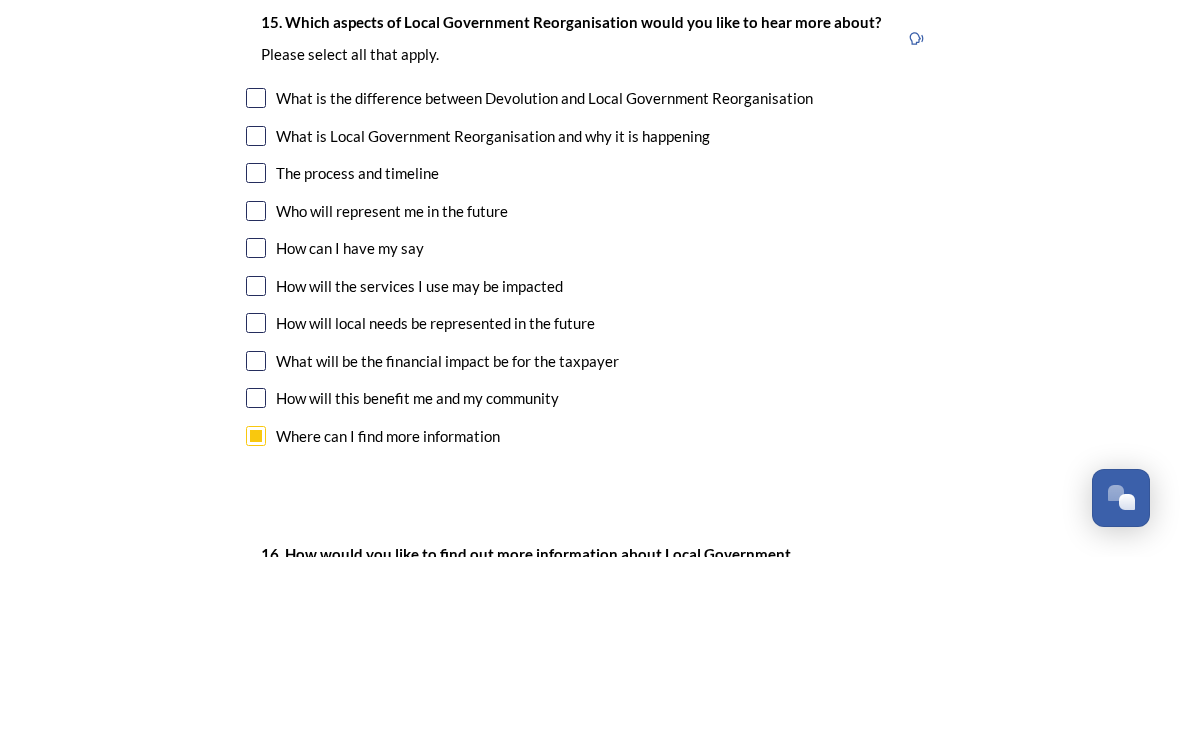 checkbox on "true" 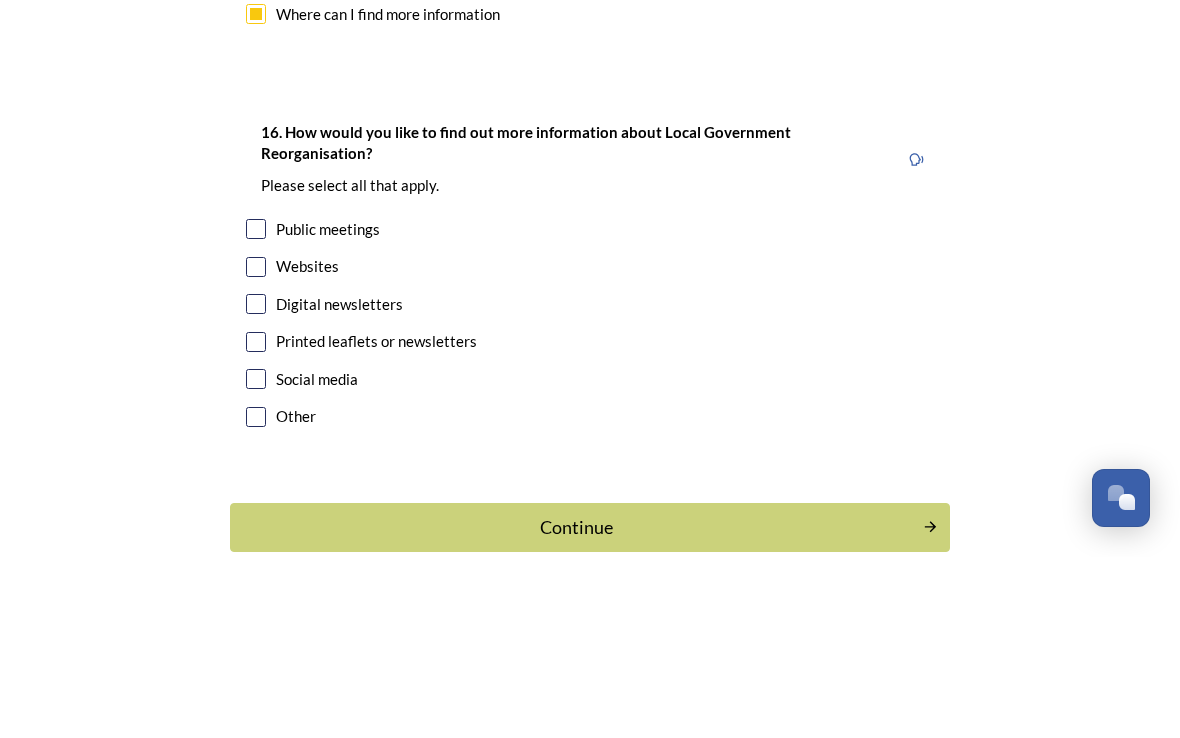 scroll, scrollTop: 6035, scrollLeft: 0, axis: vertical 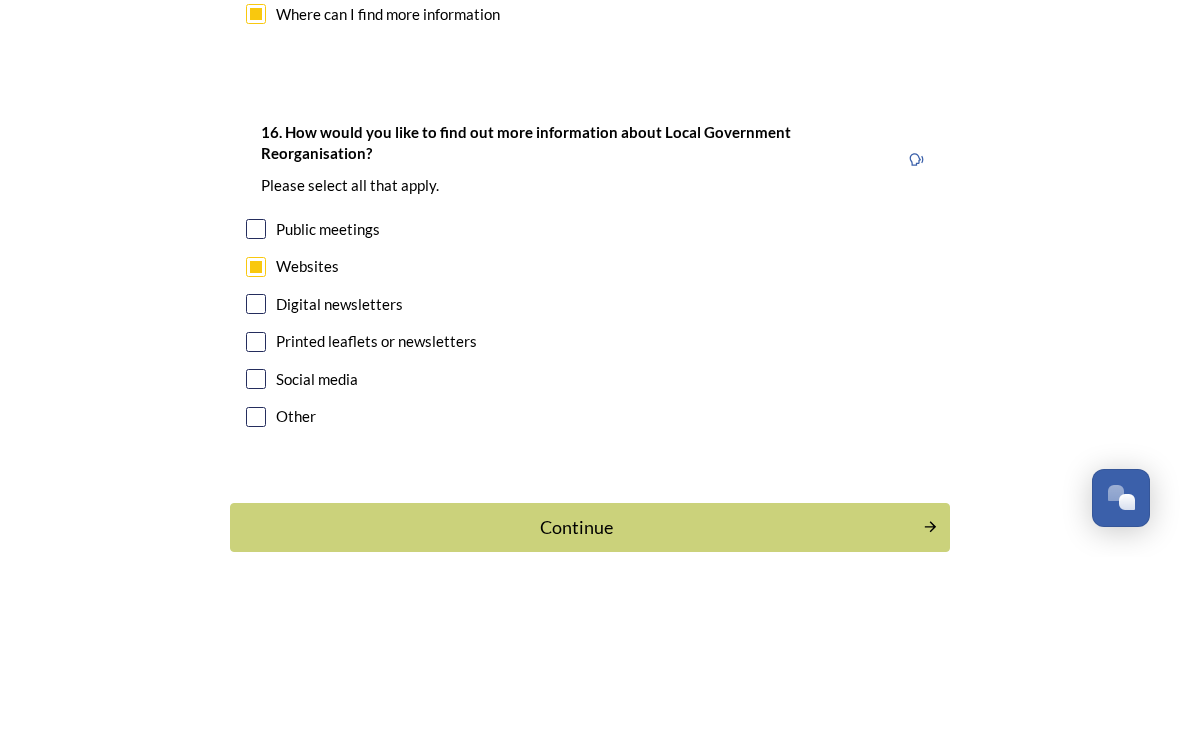 click at bounding box center [256, 523] 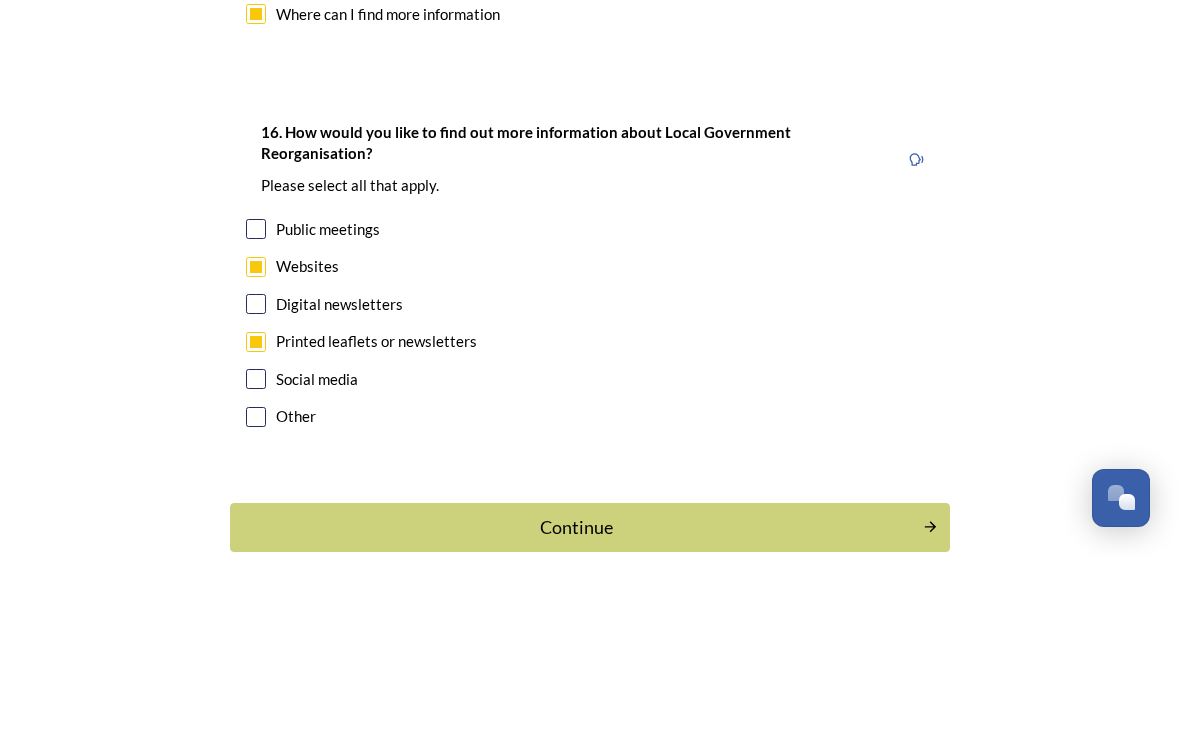 click on "Continue" at bounding box center (576, 708) 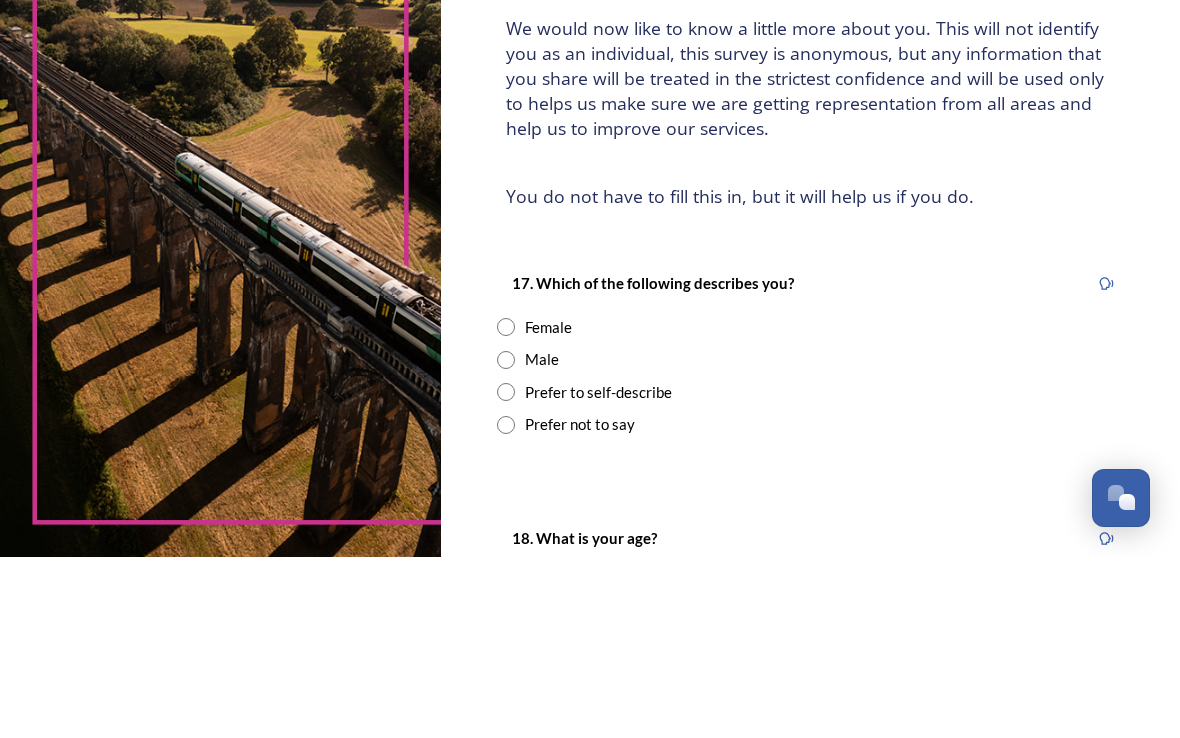 scroll, scrollTop: 0, scrollLeft: 0, axis: both 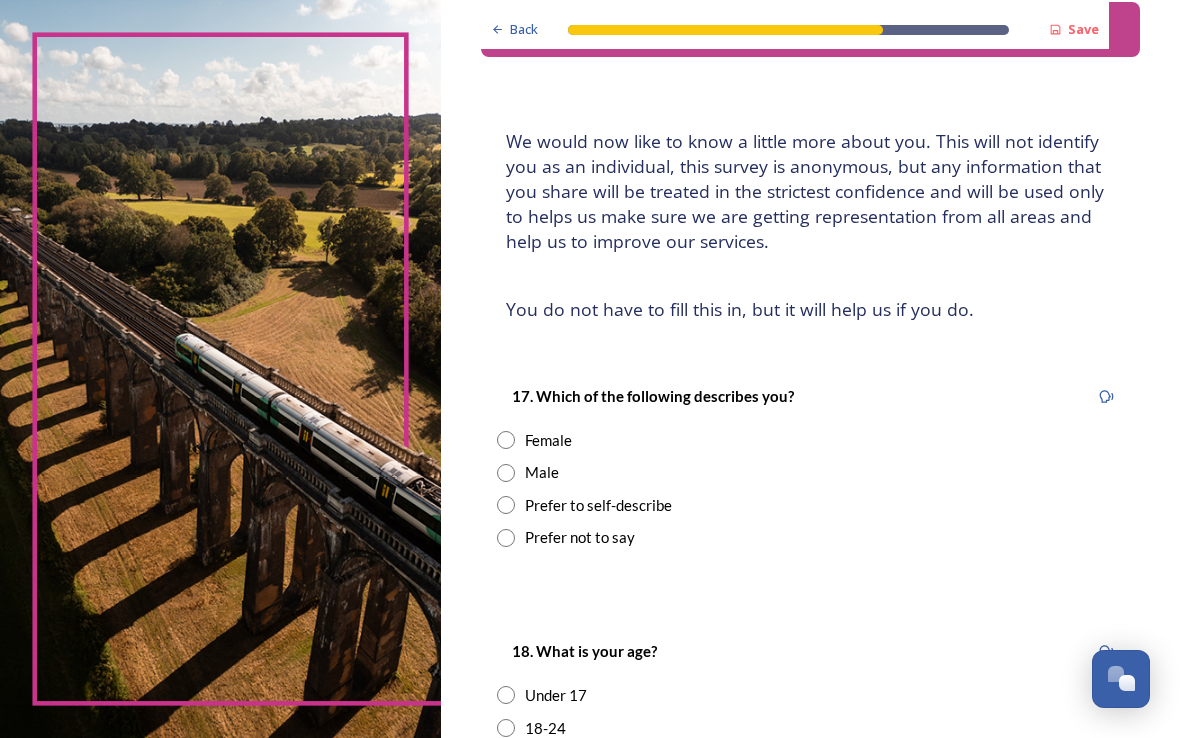 click at bounding box center (506, 440) 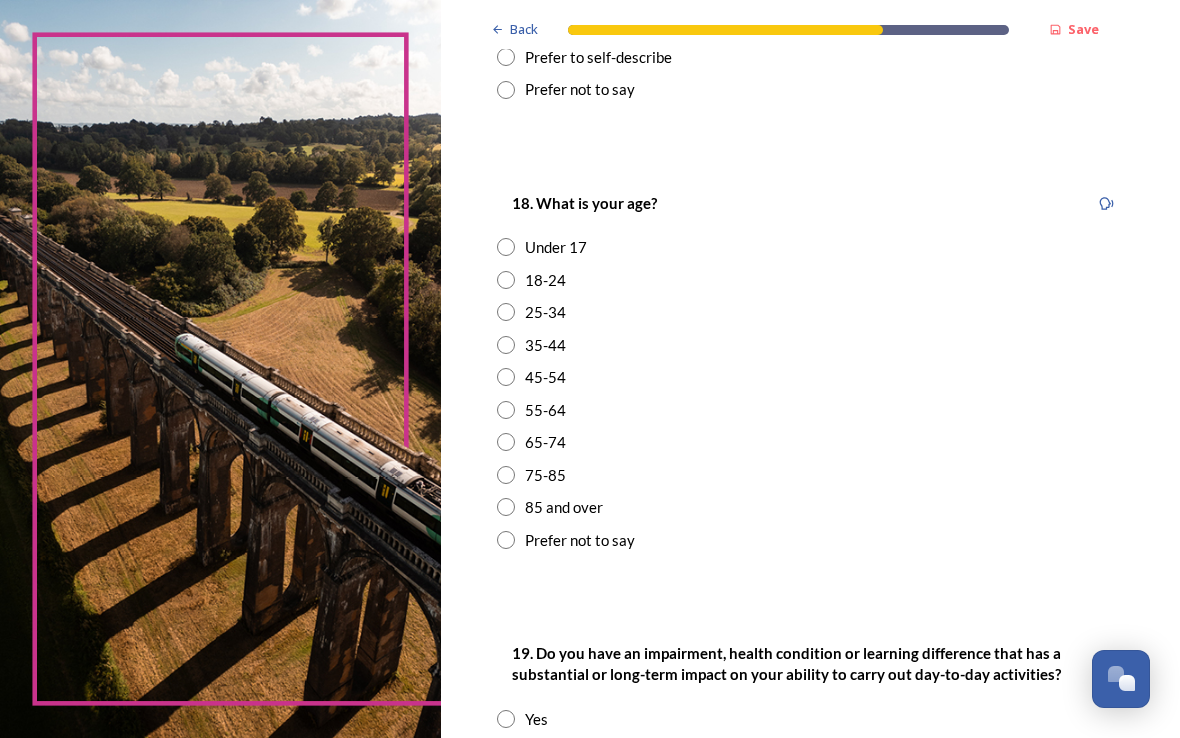 scroll, scrollTop: 517, scrollLeft: 0, axis: vertical 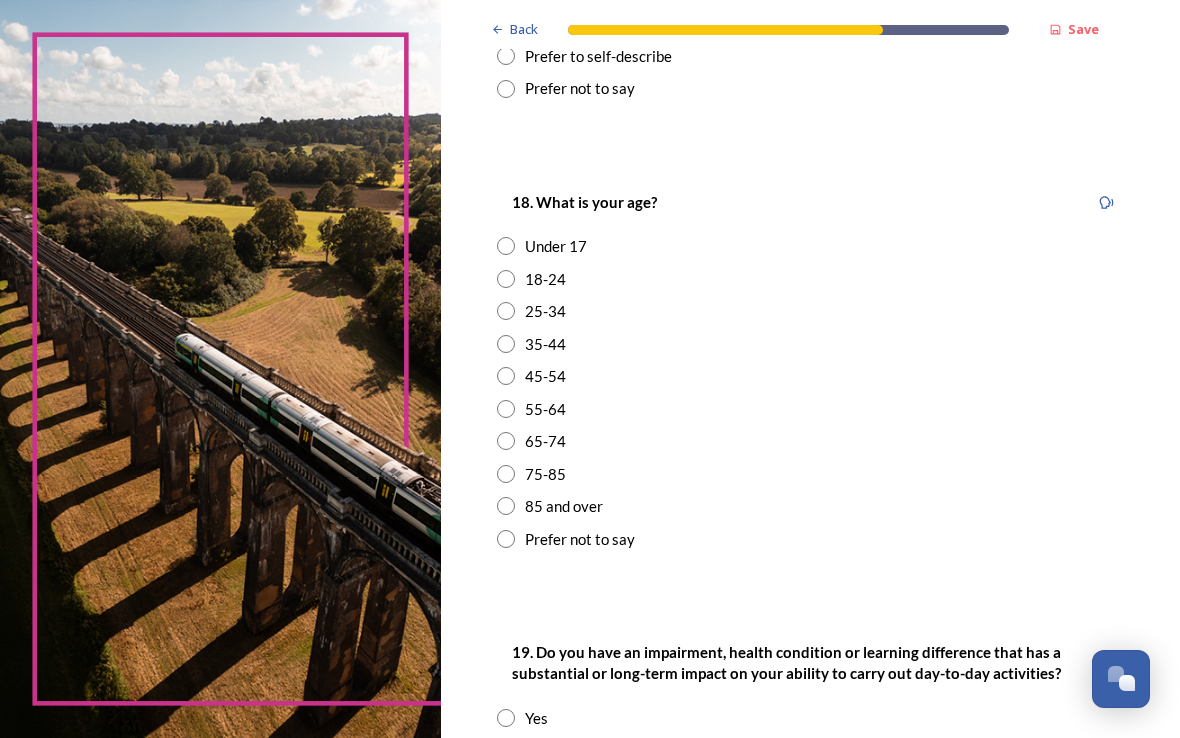 click at bounding box center [506, 474] 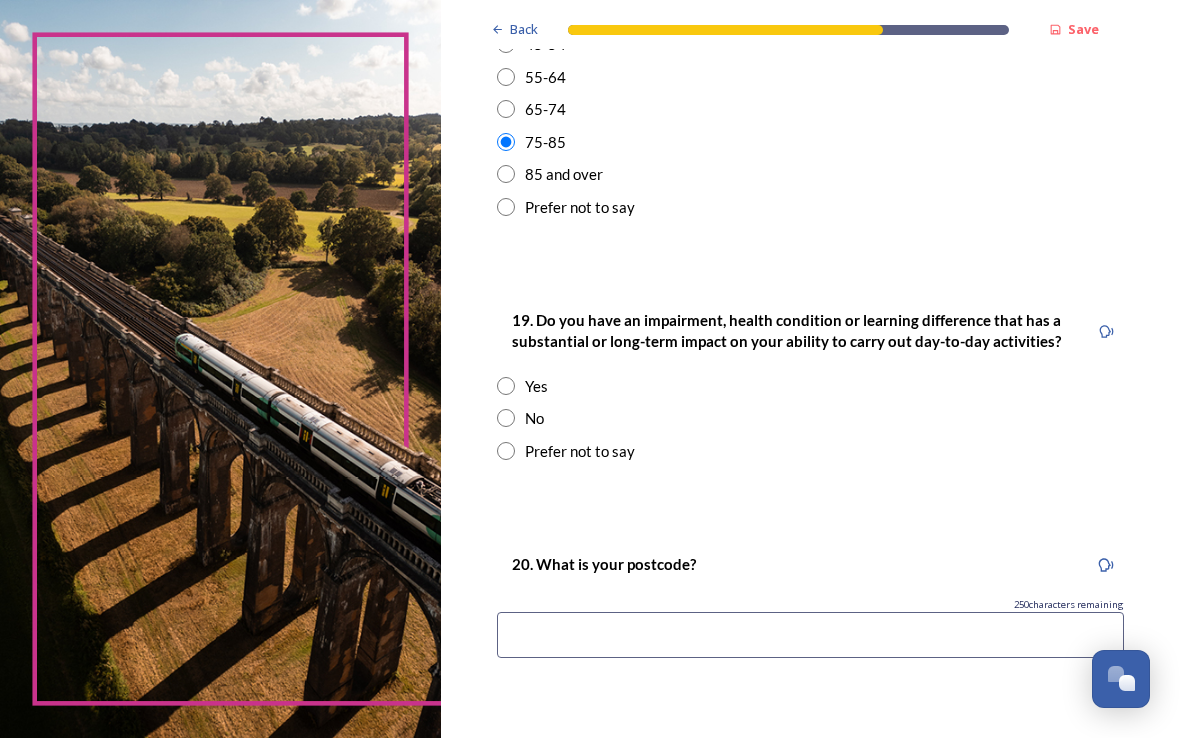 scroll, scrollTop: 851, scrollLeft: 0, axis: vertical 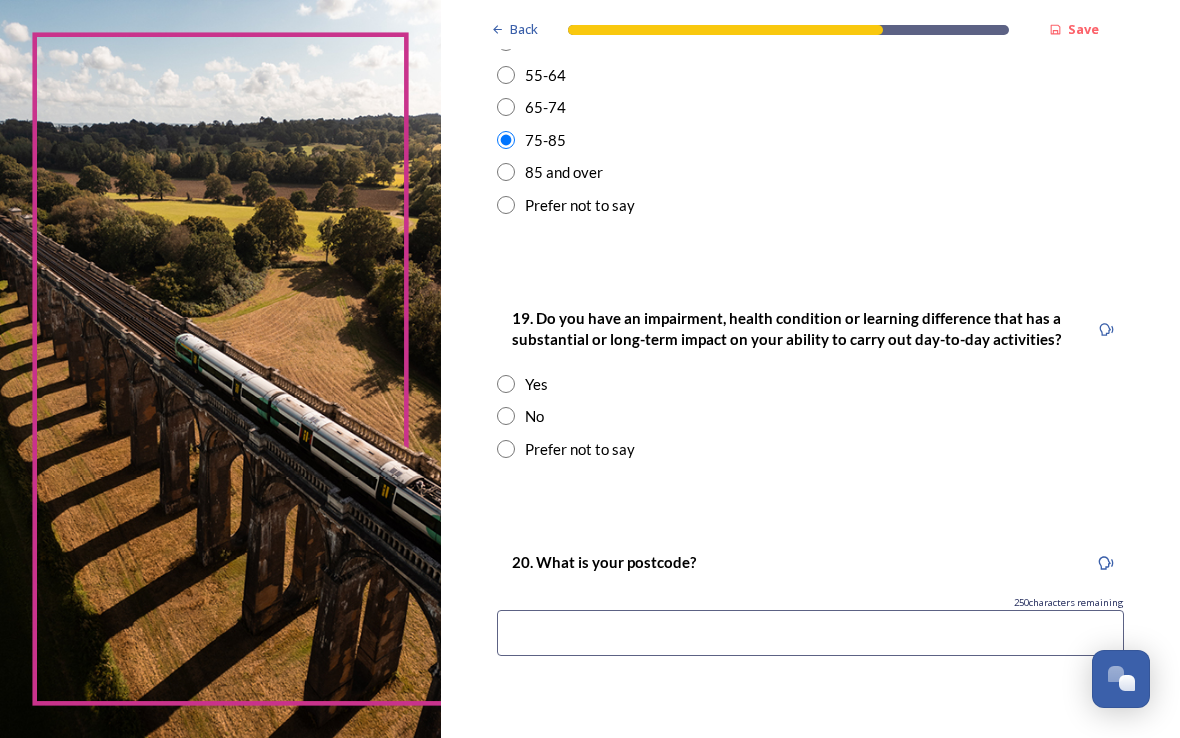 click at bounding box center [506, 384] 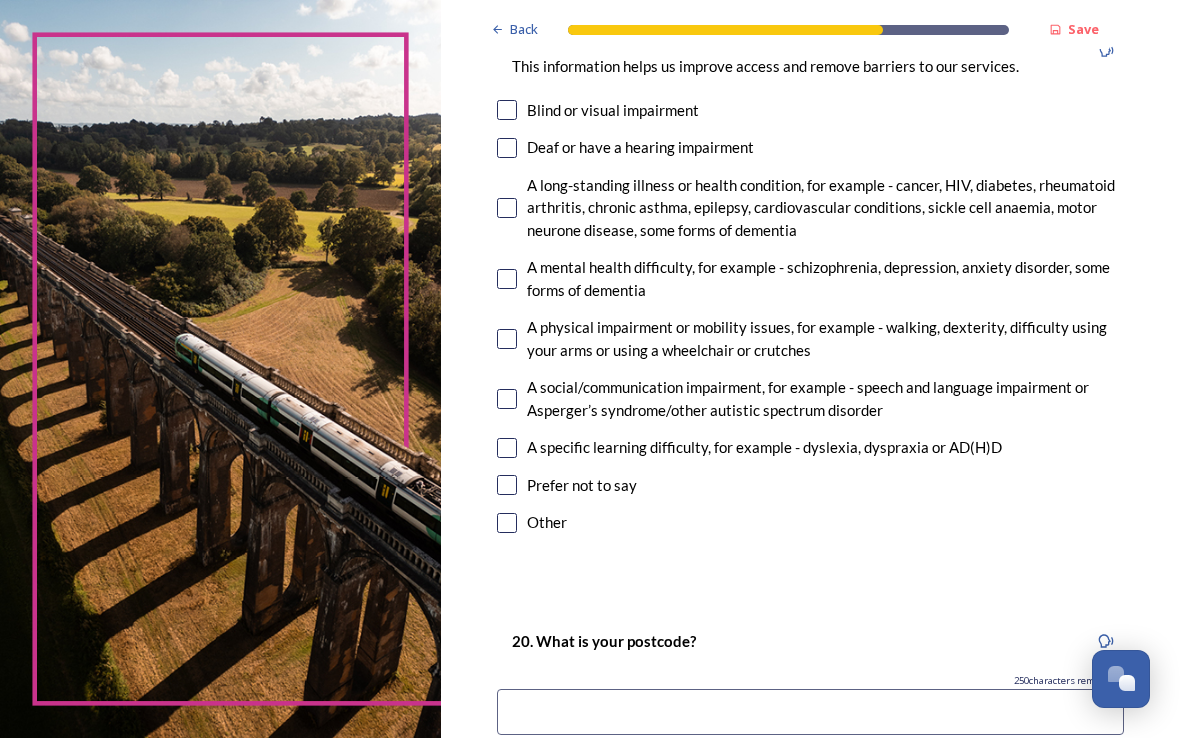 scroll, scrollTop: 1380, scrollLeft: 0, axis: vertical 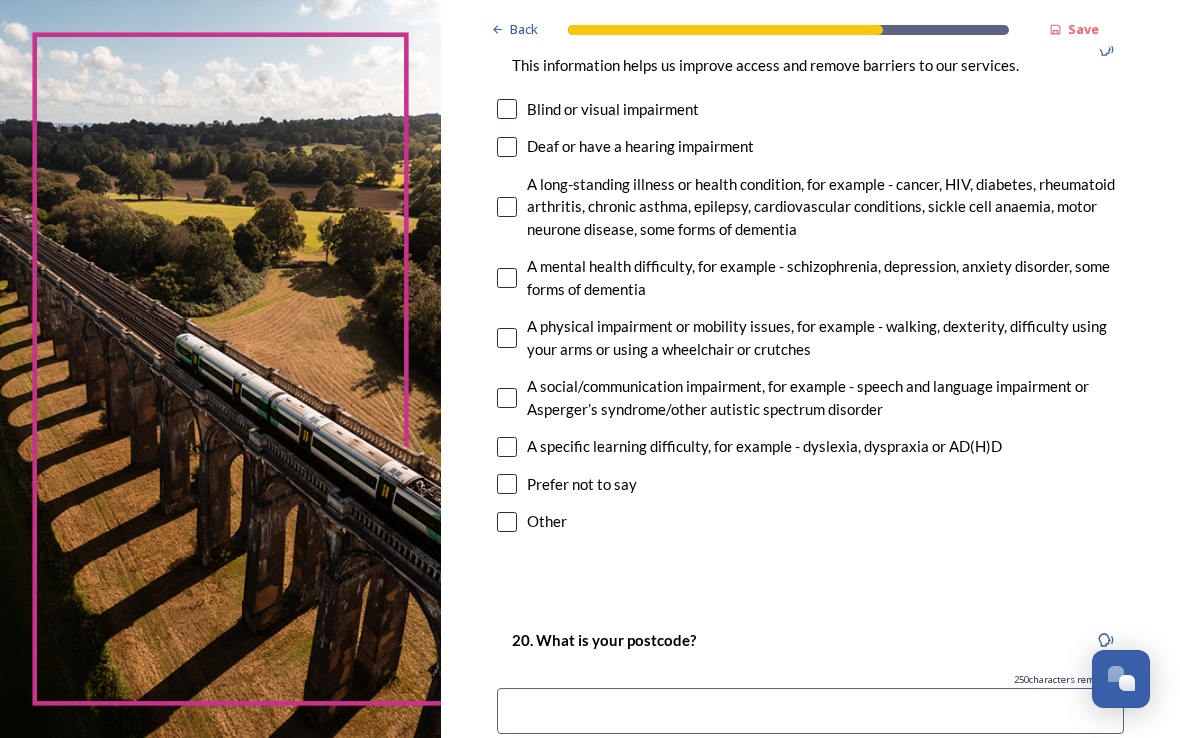 click at bounding box center [507, 484] 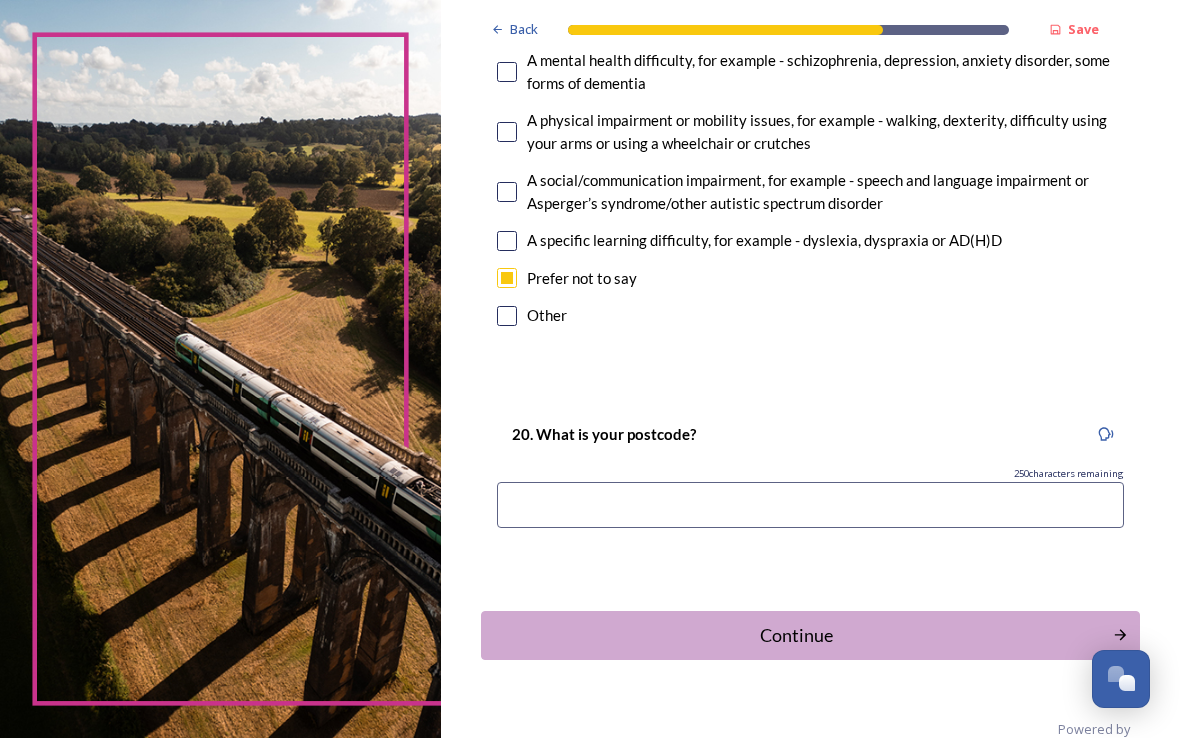 scroll, scrollTop: 1585, scrollLeft: 0, axis: vertical 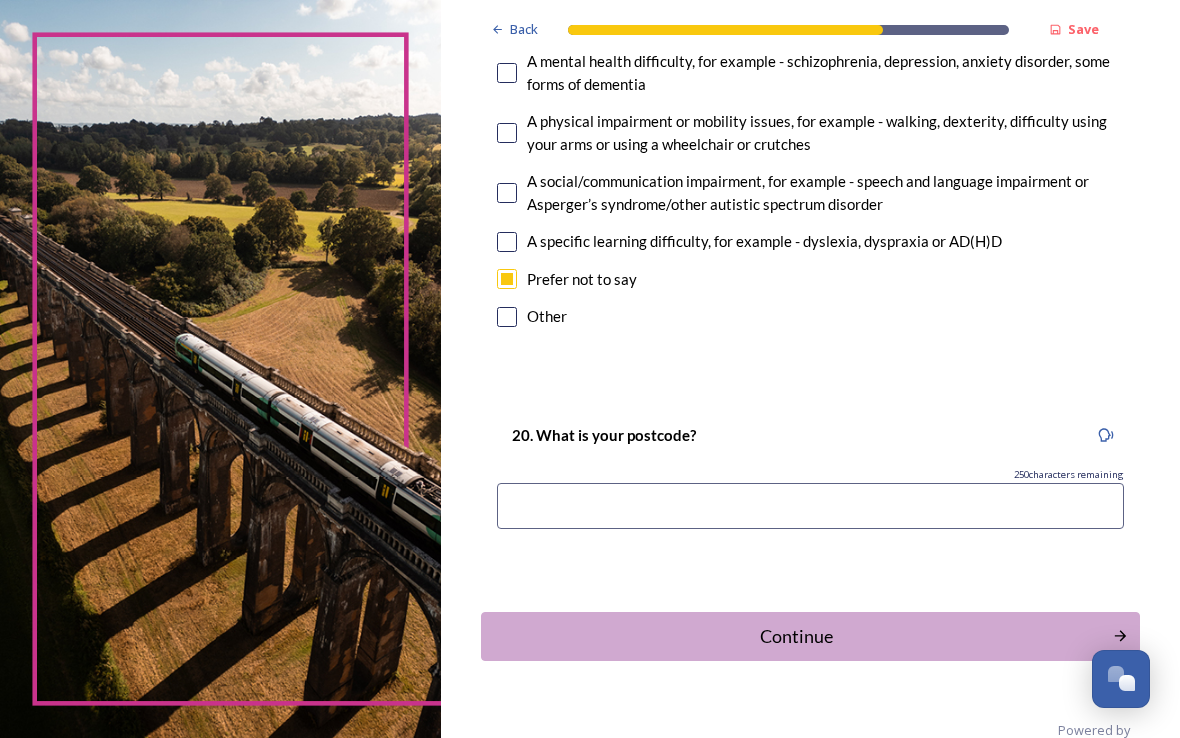 click at bounding box center (810, 506) 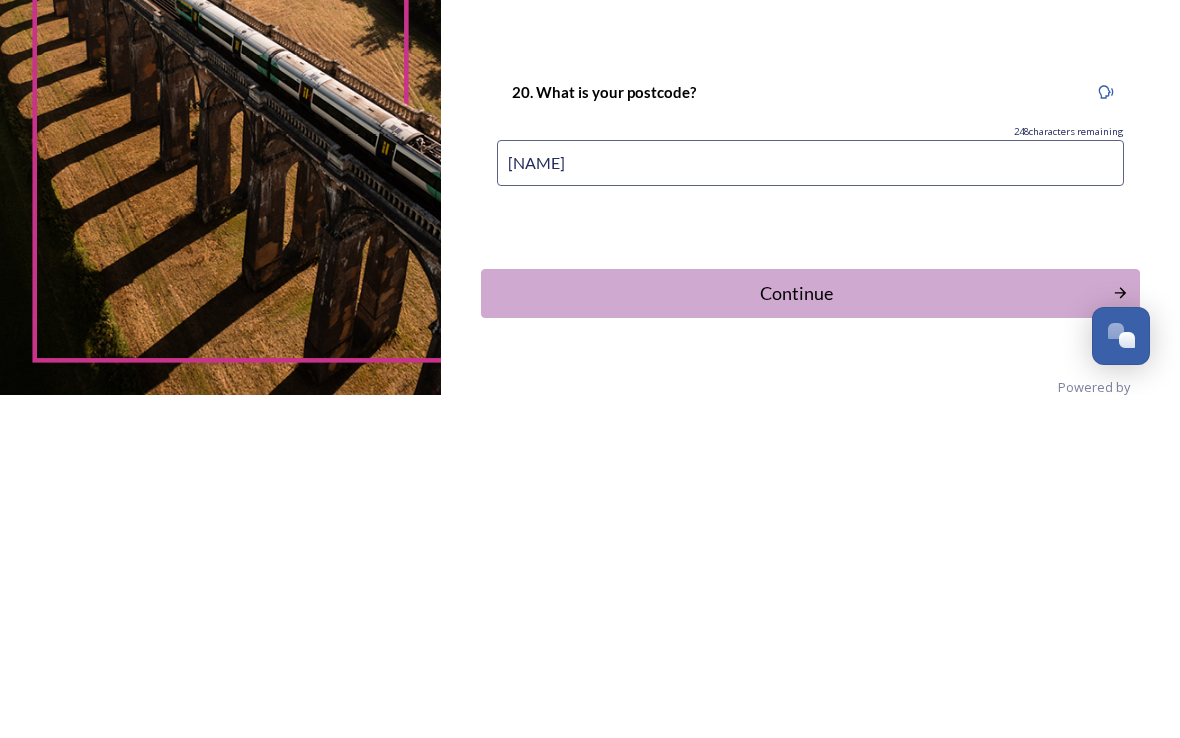 type on "[NAME]" 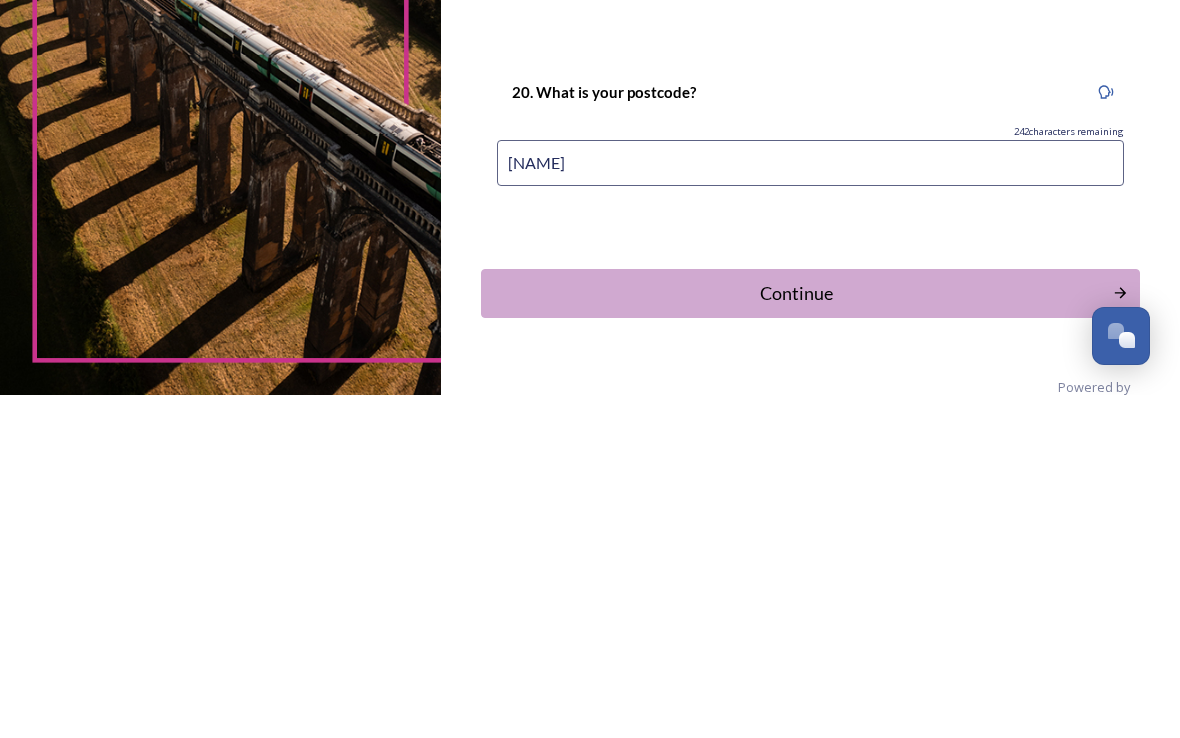 scroll, scrollTop: 33, scrollLeft: 0, axis: vertical 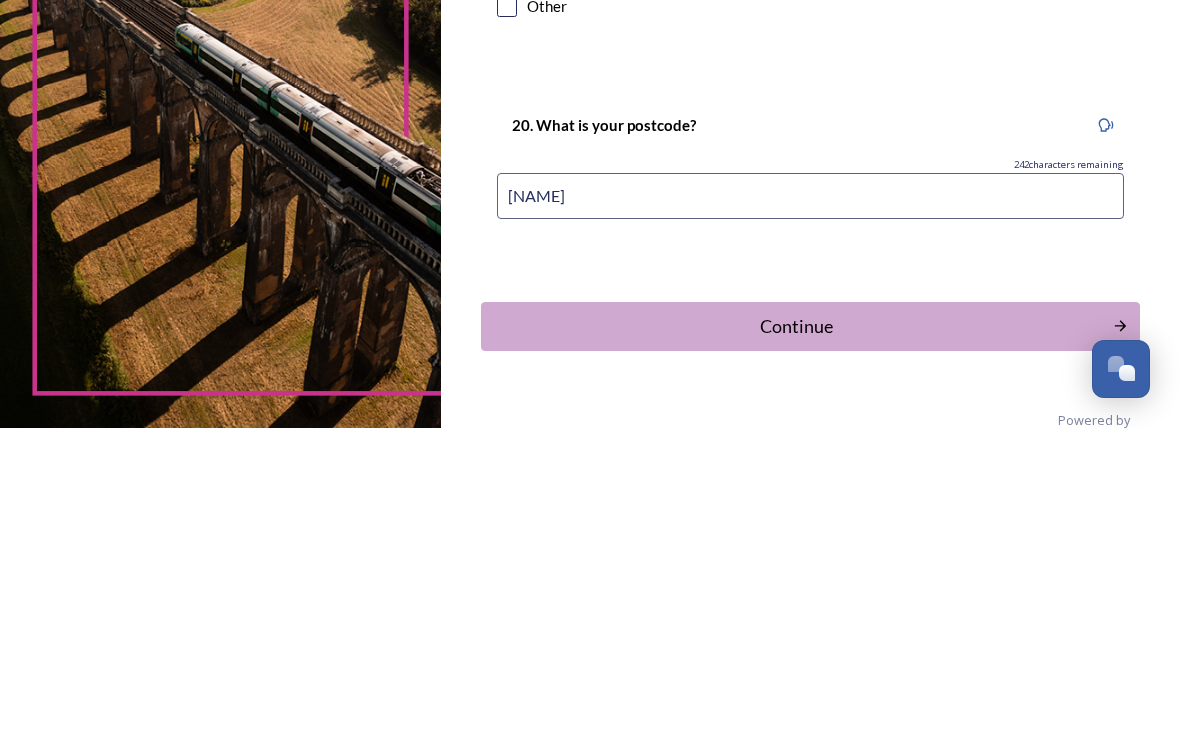 click on "Continue" at bounding box center (797, 636) 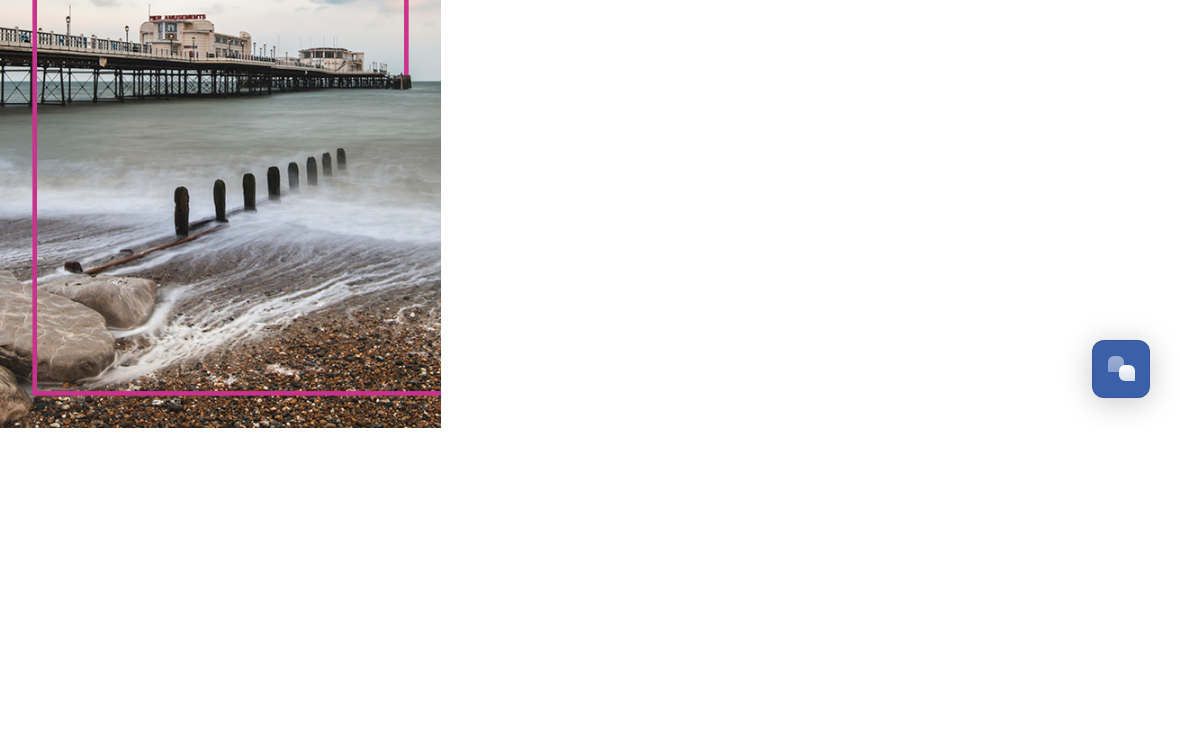 scroll, scrollTop: 0, scrollLeft: 0, axis: both 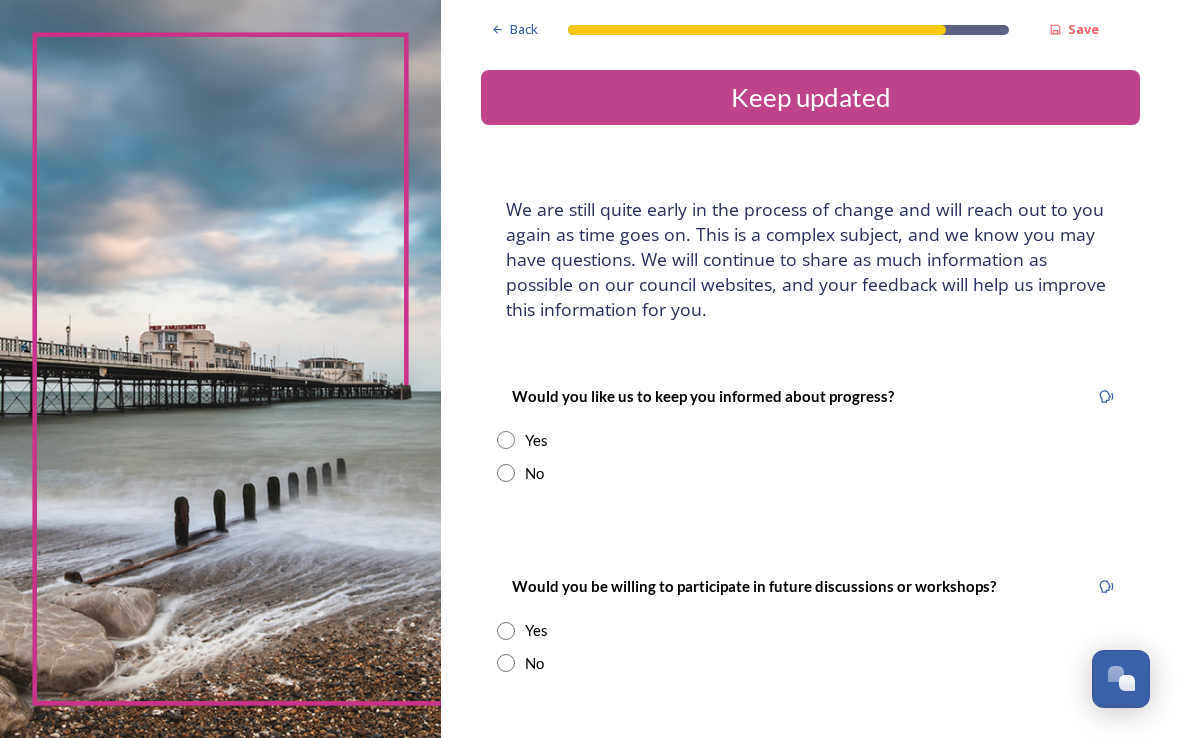 click at bounding box center [506, 440] 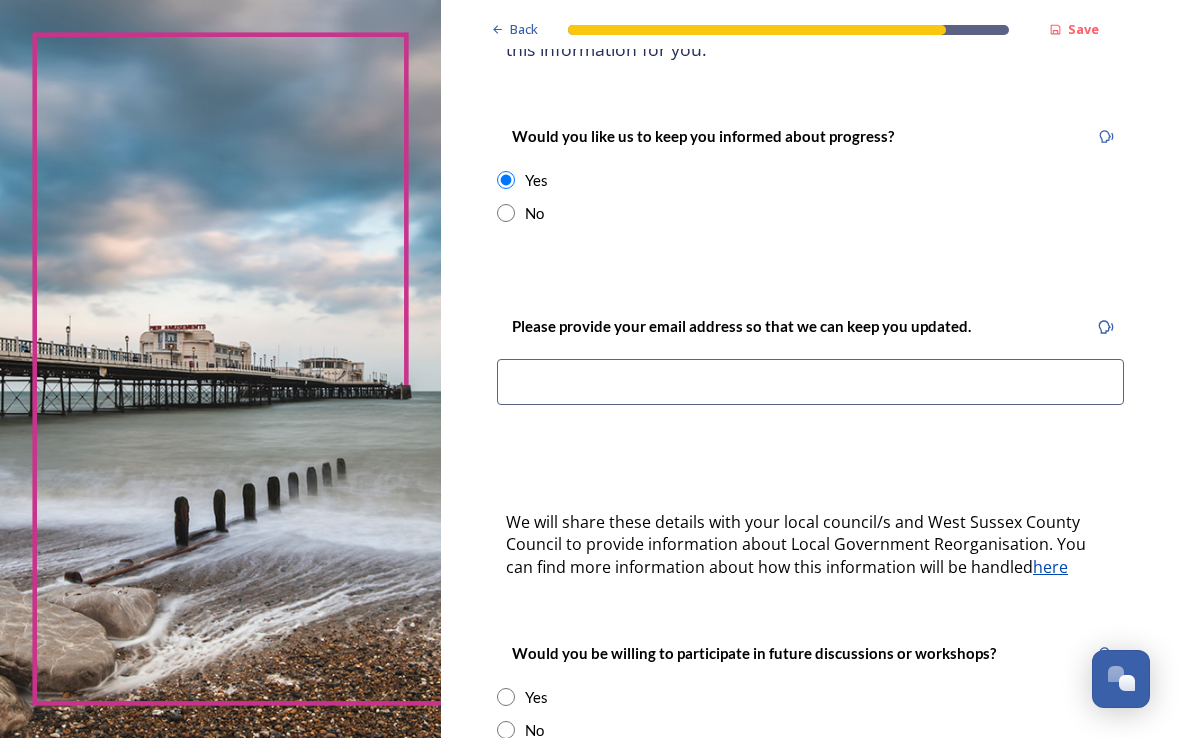 scroll, scrollTop: 265, scrollLeft: 0, axis: vertical 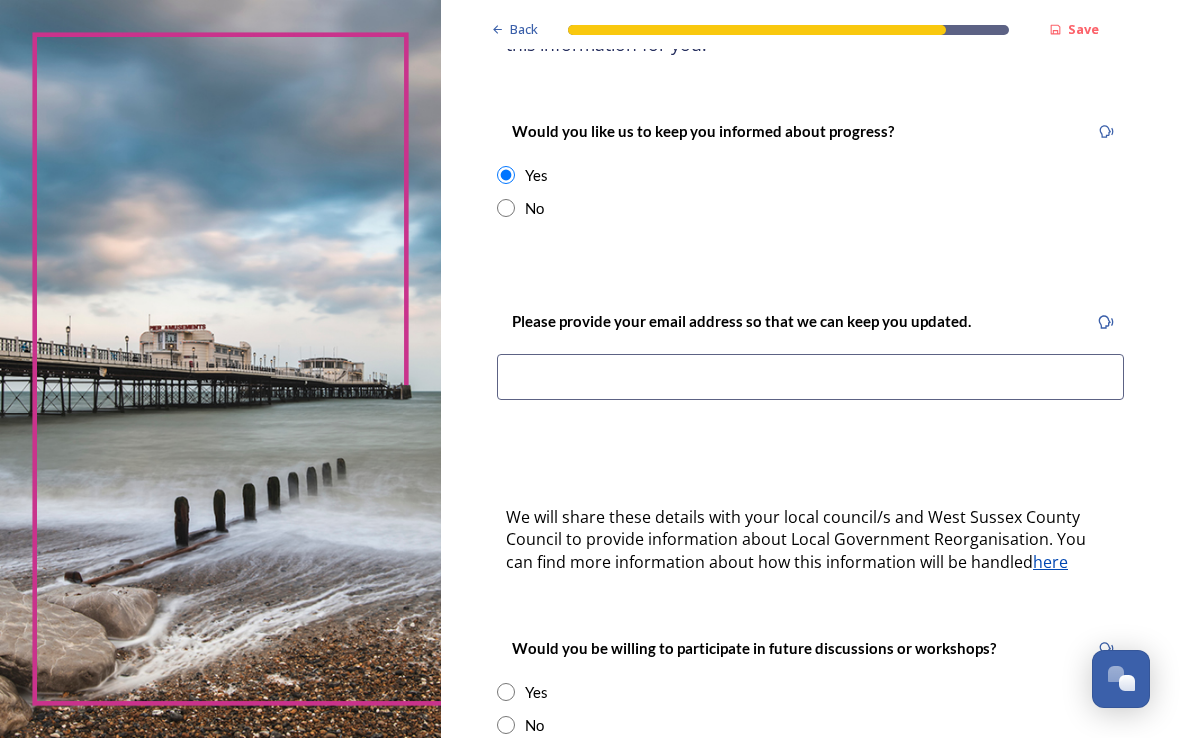 click at bounding box center (506, 208) 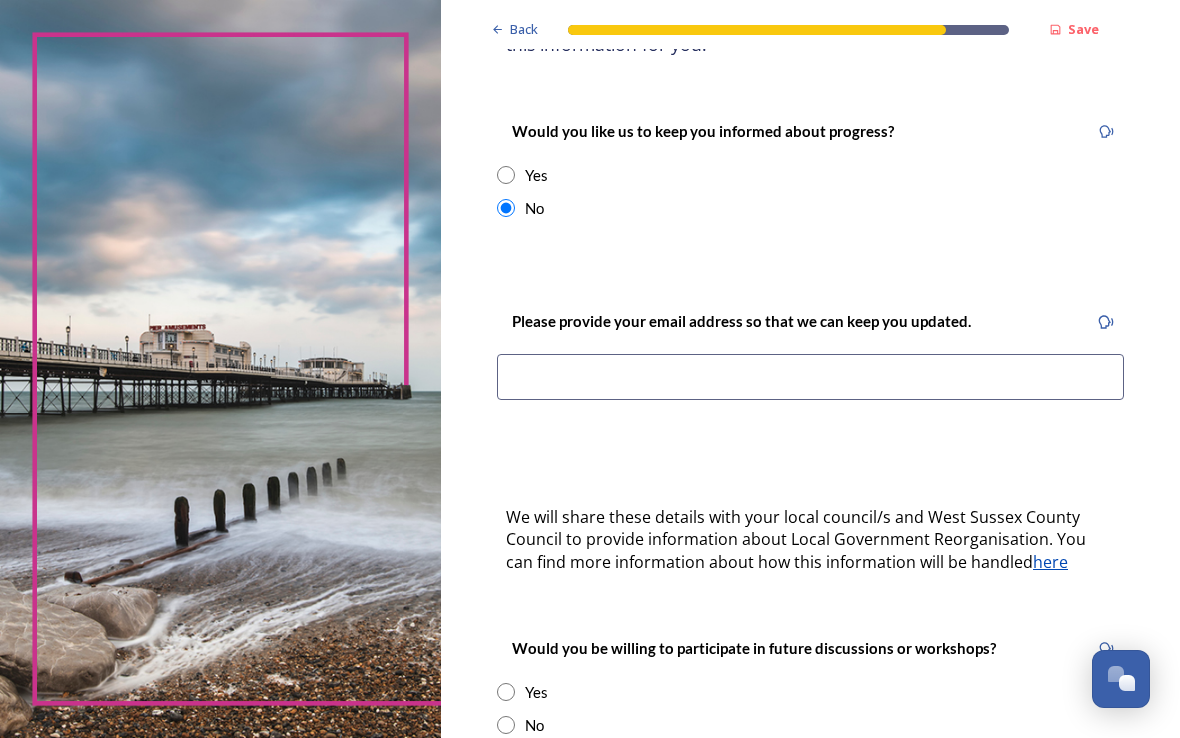 scroll, scrollTop: 130, scrollLeft: 0, axis: vertical 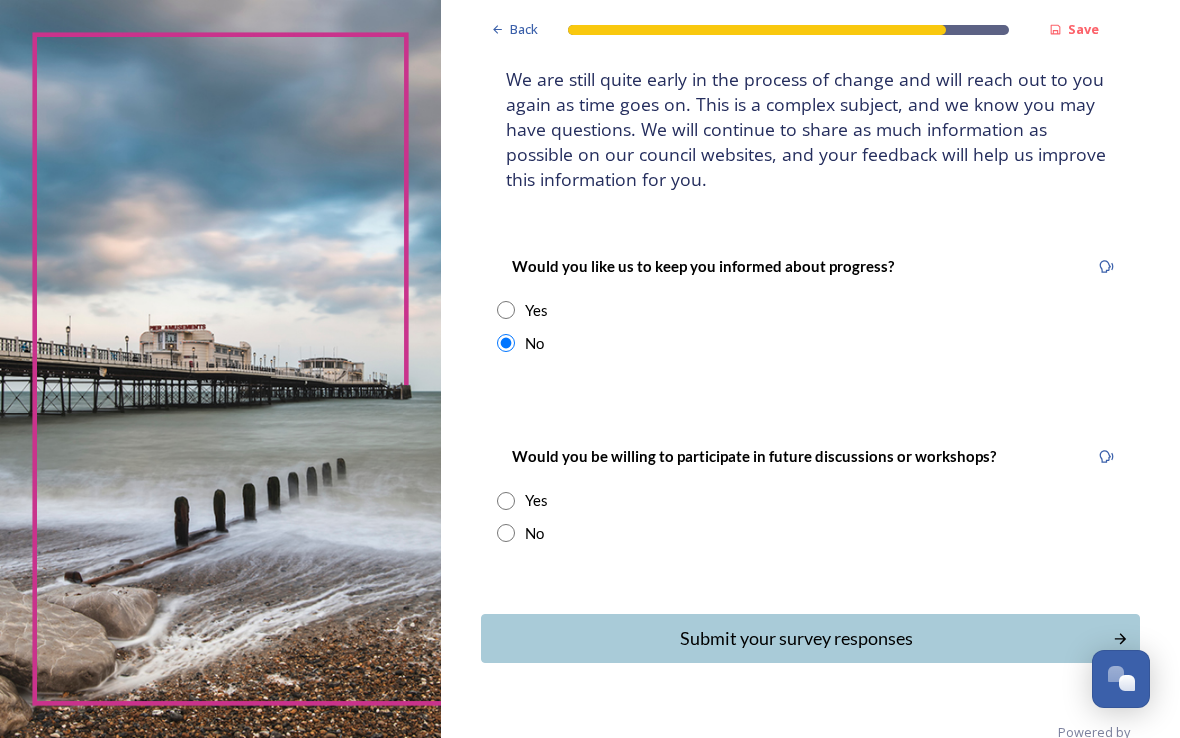 click at bounding box center (506, 533) 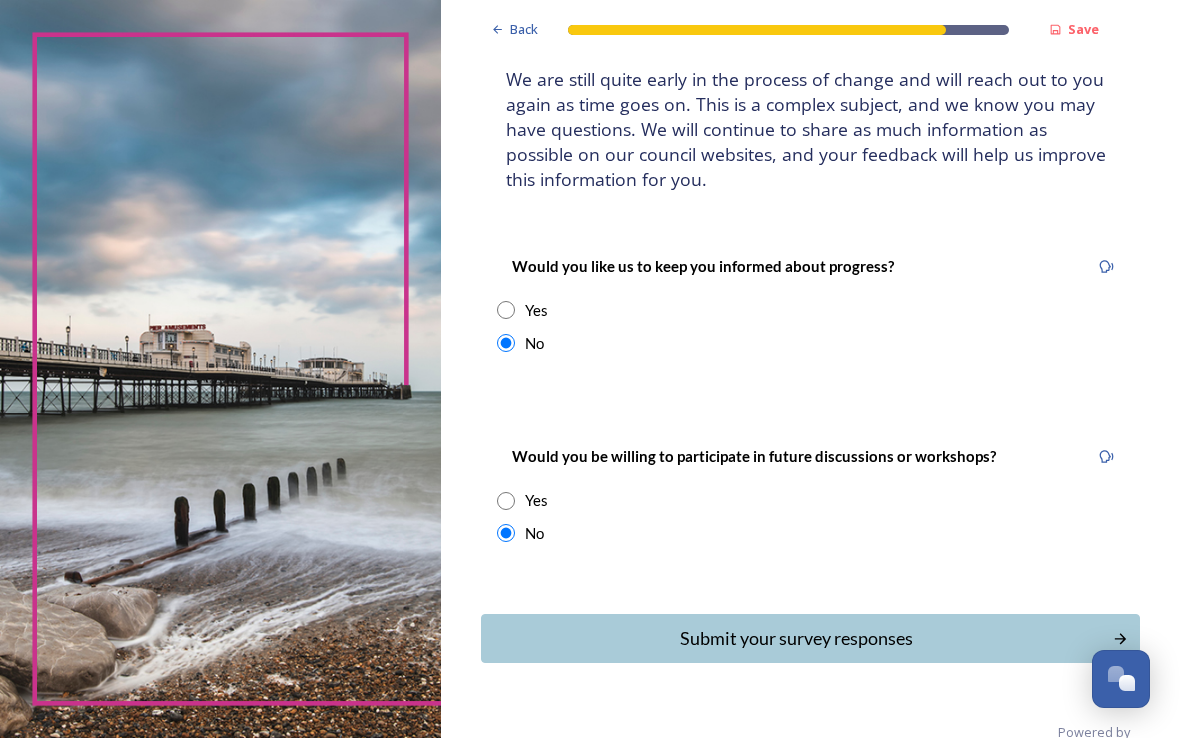 click on "Submit your survey responses" at bounding box center [797, 638] 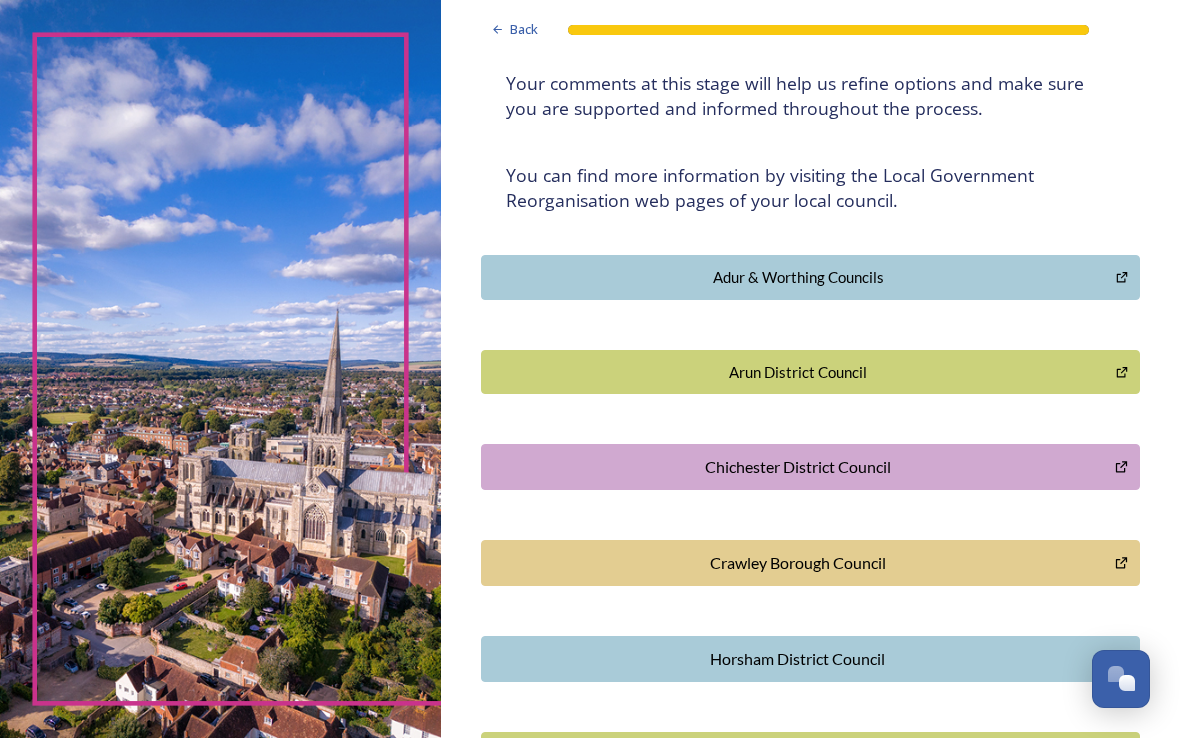 scroll, scrollTop: 298, scrollLeft: 0, axis: vertical 